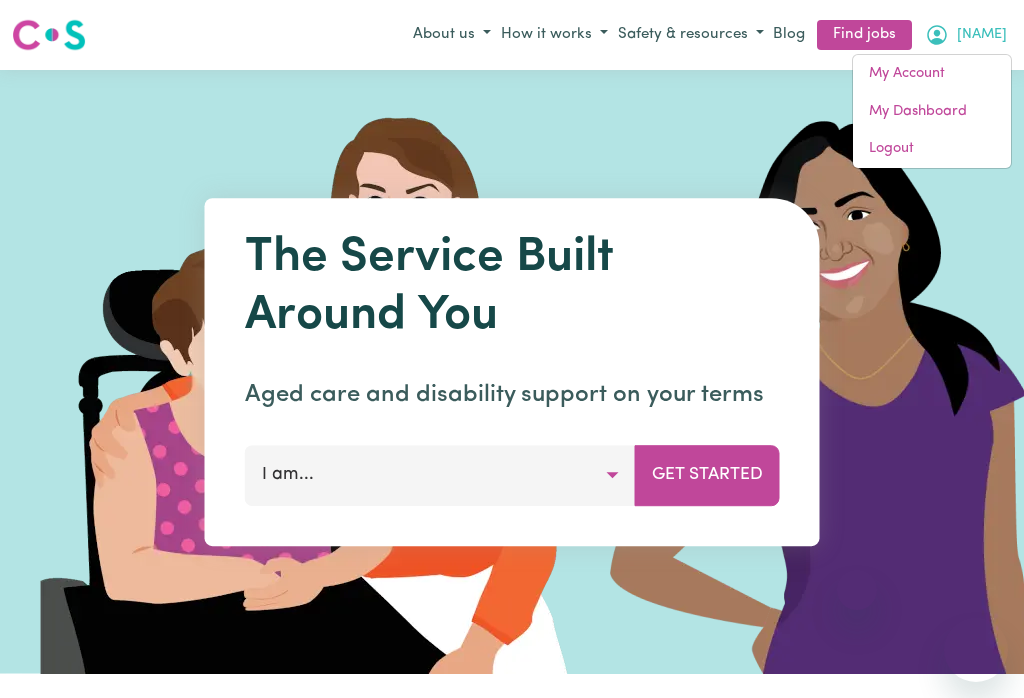 scroll, scrollTop: 0, scrollLeft: 0, axis: both 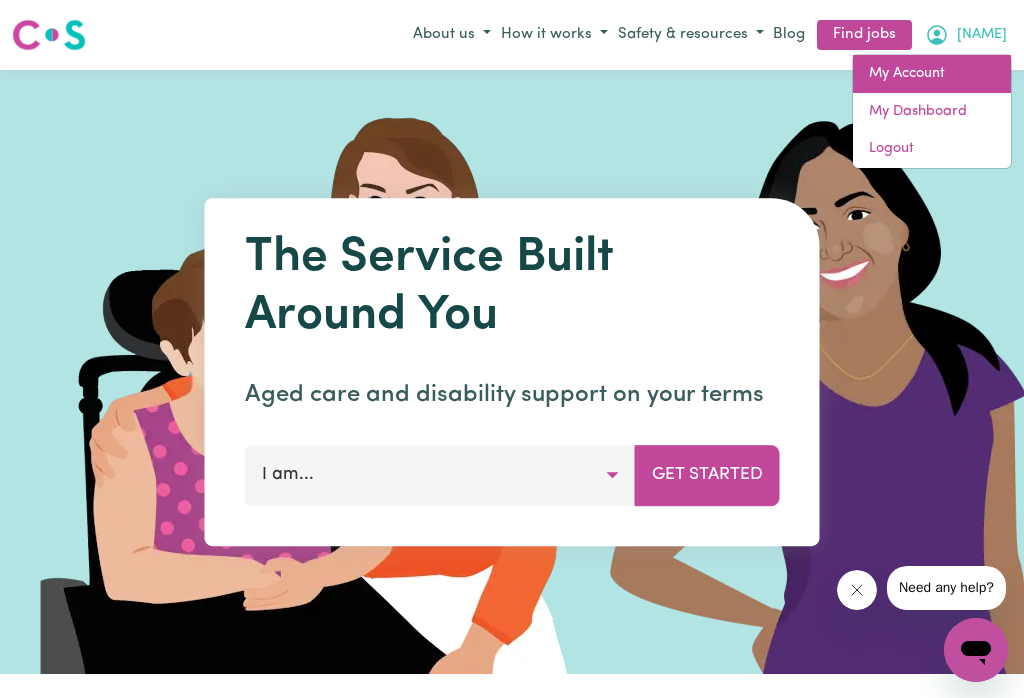click on "My Account" at bounding box center [932, 74] 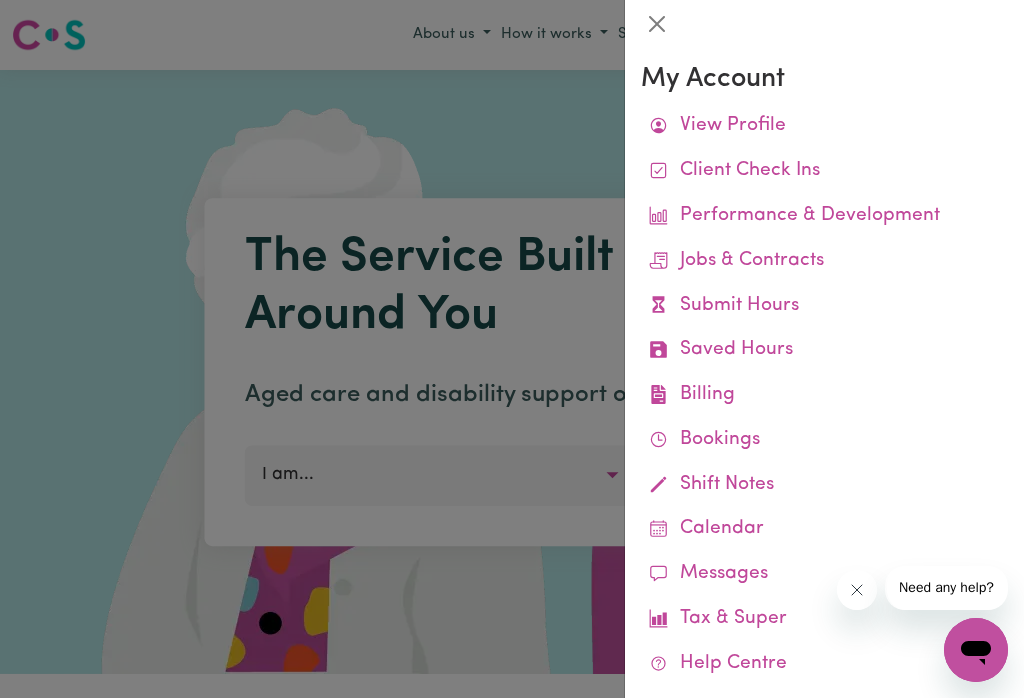 click on "Remittances" at bounding box center [0, 0] 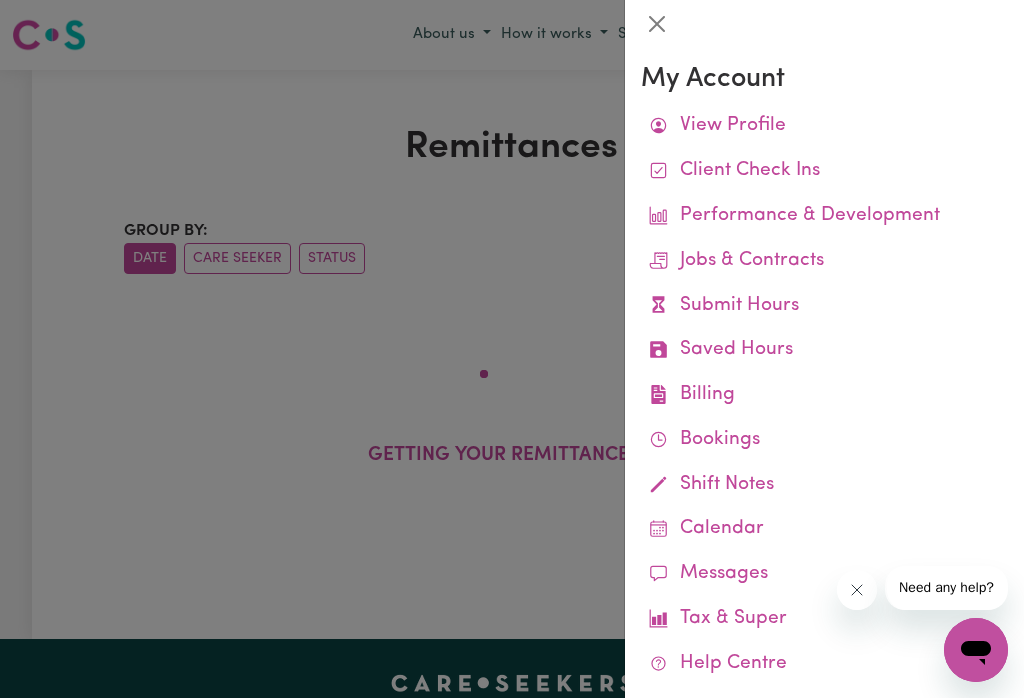 click at bounding box center (657, 24) 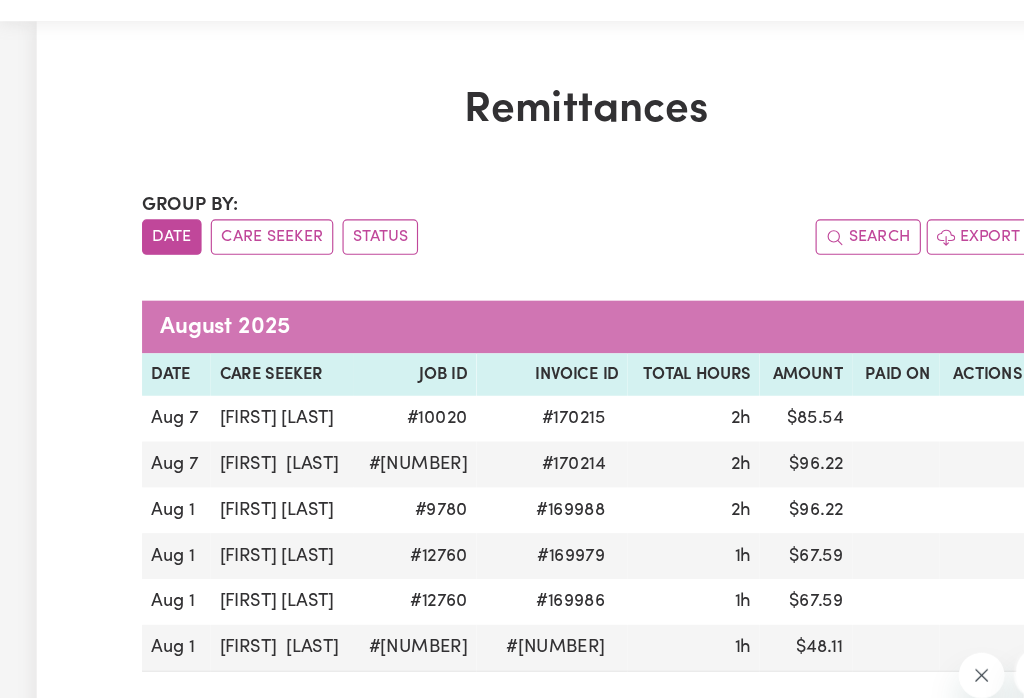 scroll, scrollTop: 0, scrollLeft: 0, axis: both 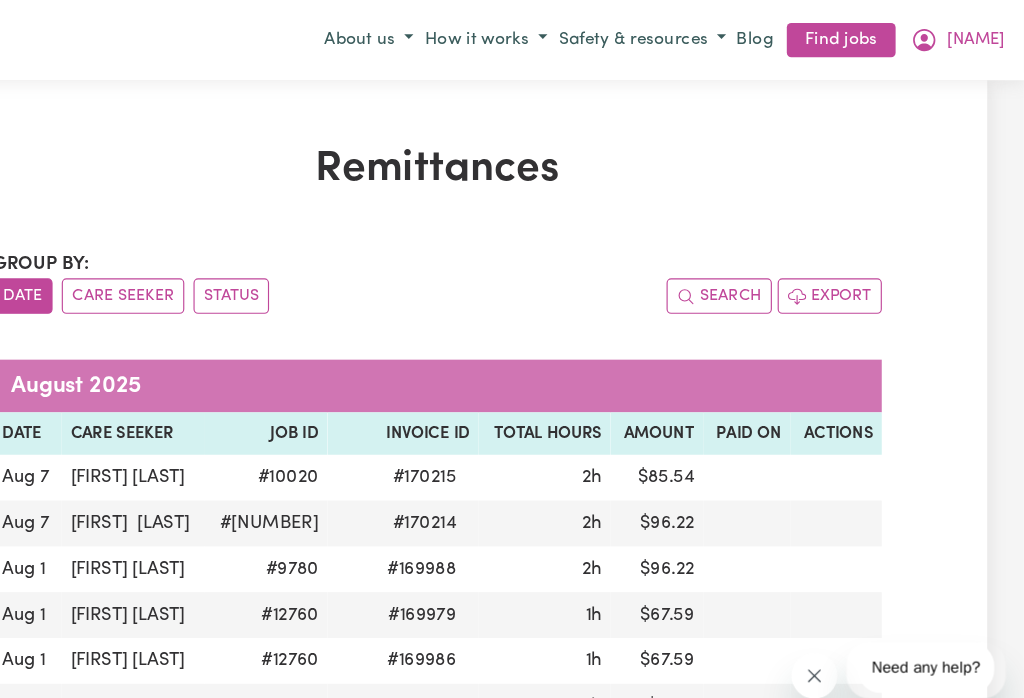 click 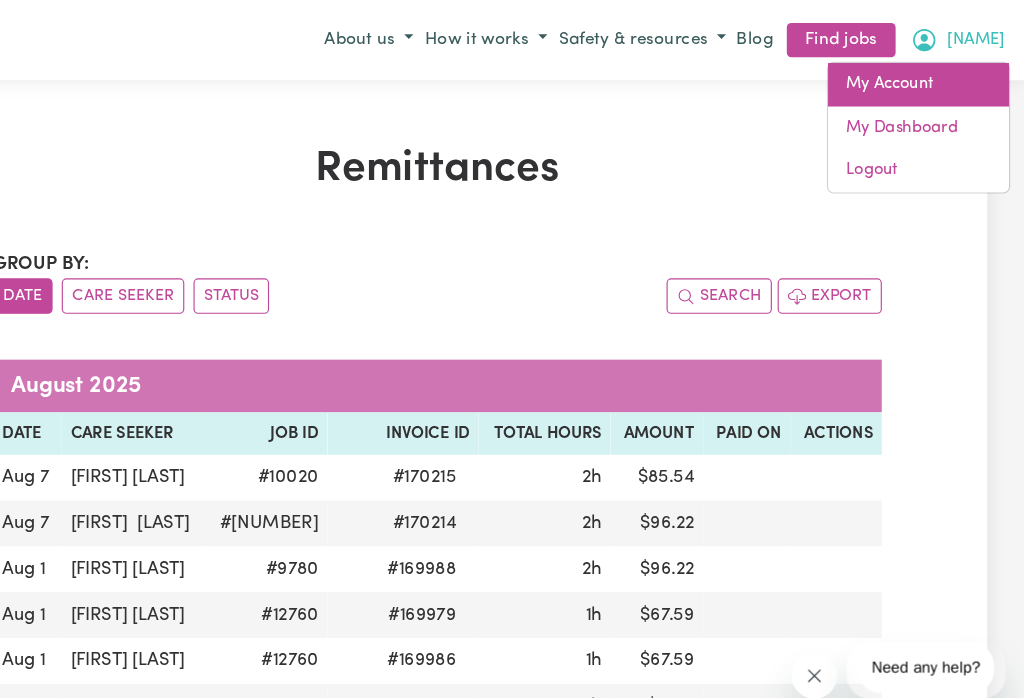 click on "My Account" at bounding box center (932, 74) 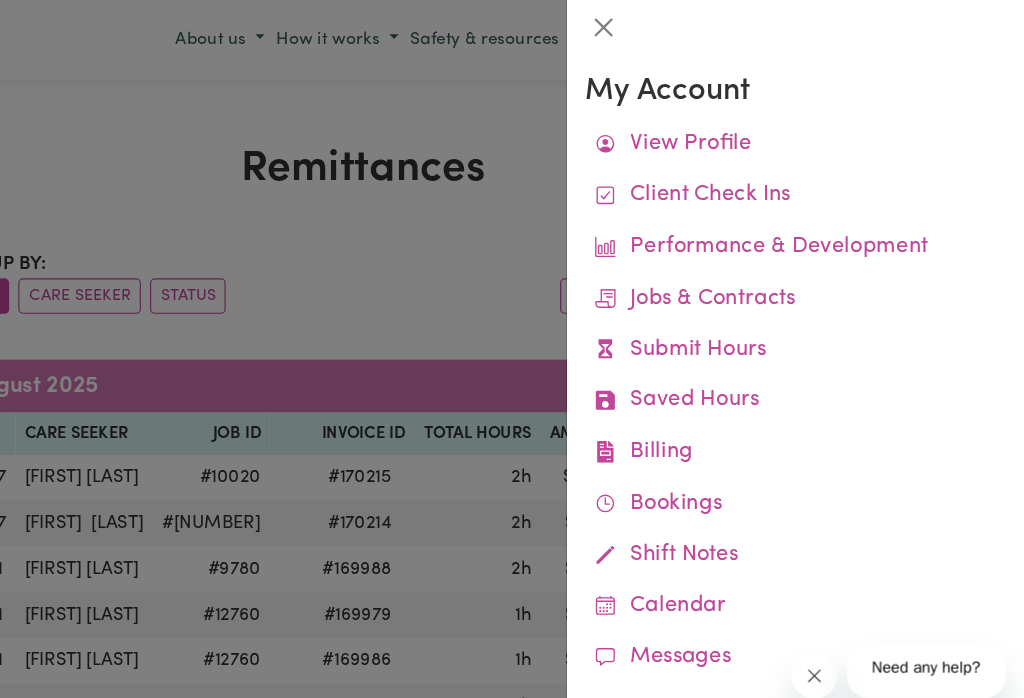 click on "Submit Hours" at bounding box center (824, 306) 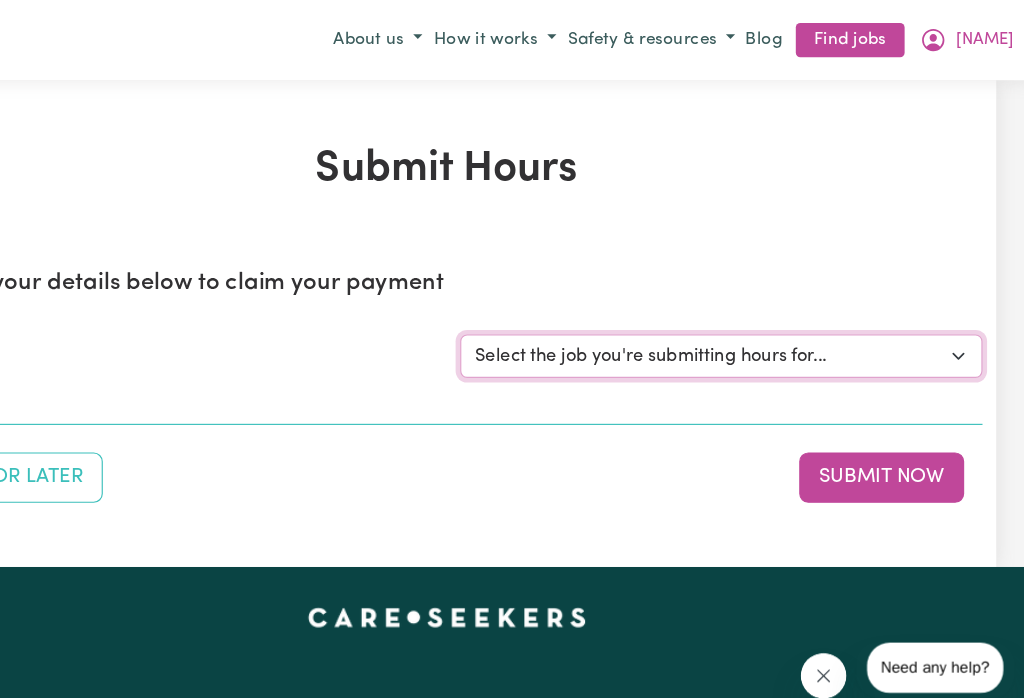click on "Select the job you're submitting hours for... [[NAME]] Careworker for Italian Lady [[NAME]] Personal Carer for Italian Lady in [CITY] [[NAME]] Support Worker required at [CITY], [STATE] for Admin, Domestic Assistance, and Social Companionship [[NAME]] Social Companionship [[NAME]] Personal Carer for aged gentleman in [CITY]" at bounding box center (752, 311) 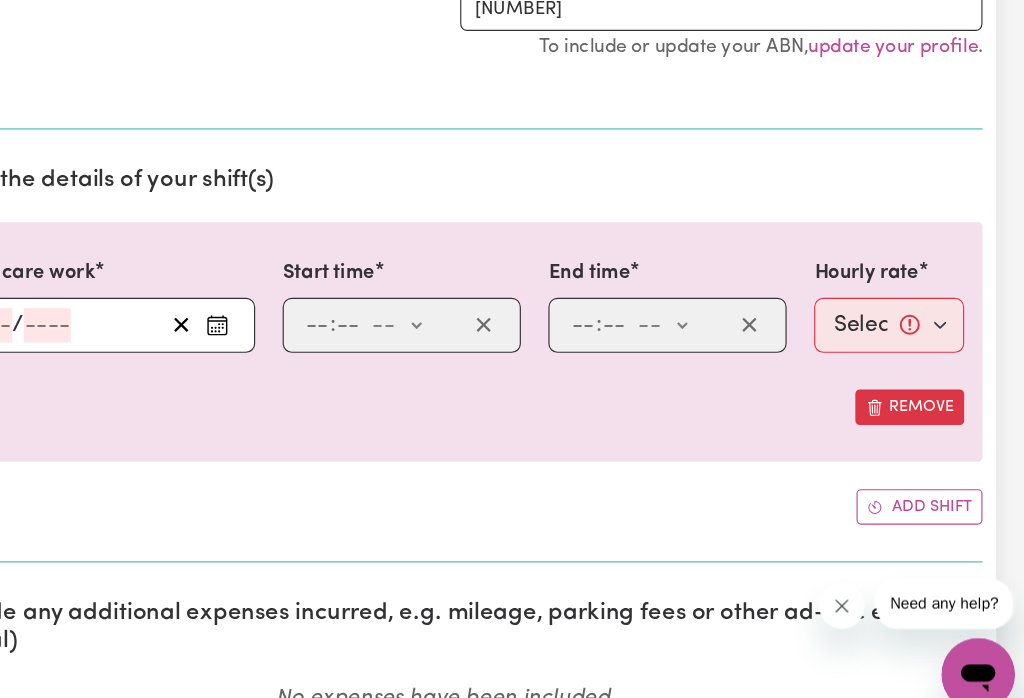 scroll, scrollTop: 425, scrollLeft: 0, axis: vertical 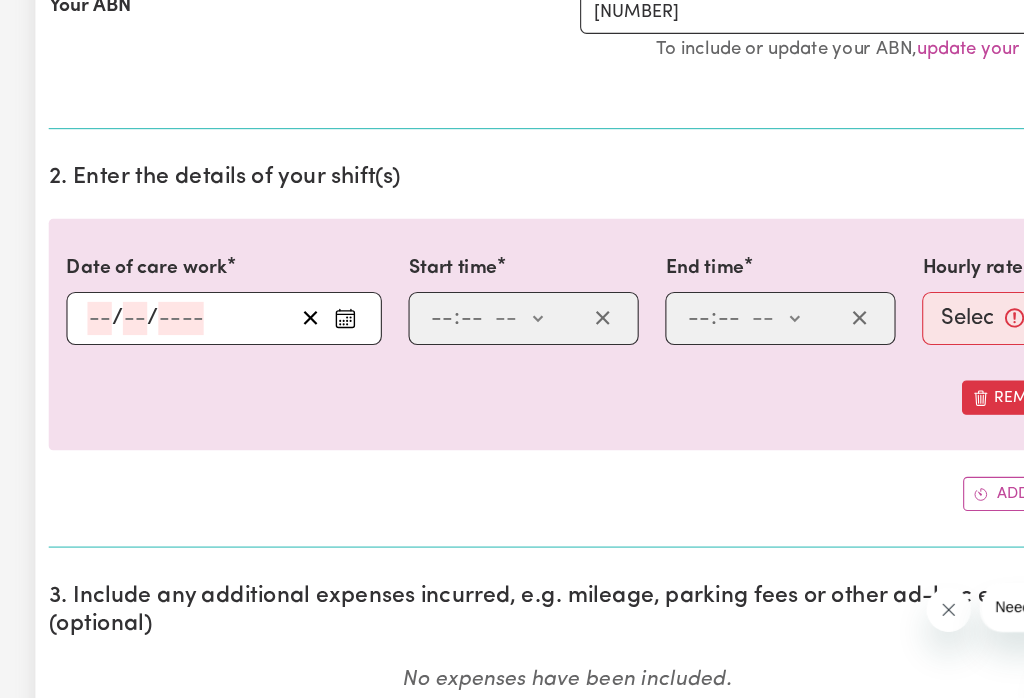 click at bounding box center (312, 327) 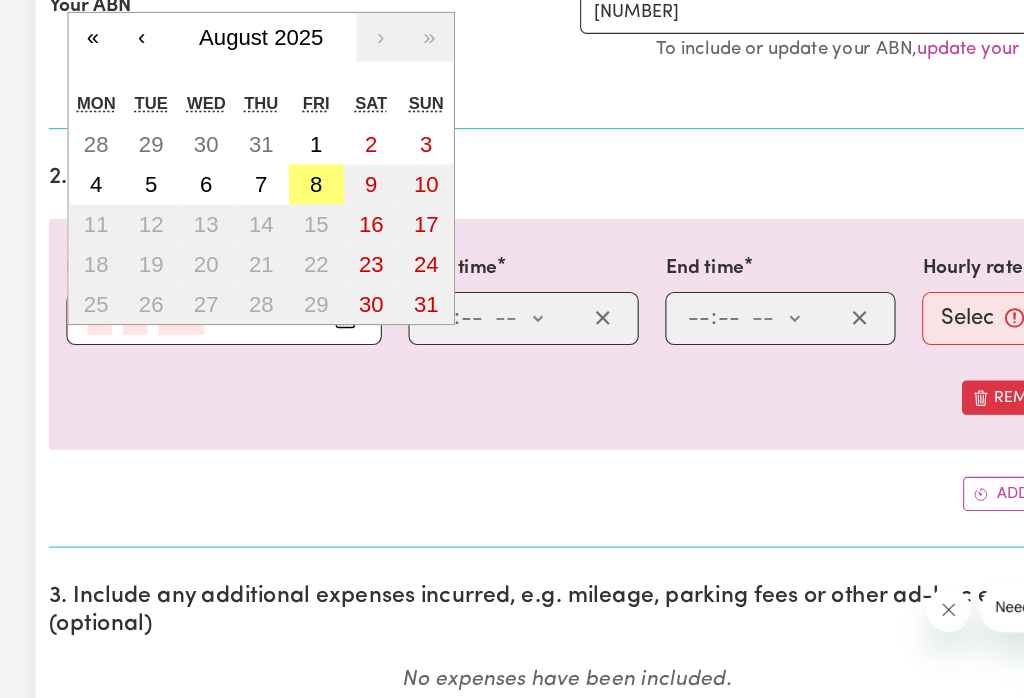 click on "8" at bounding box center [285, 206] 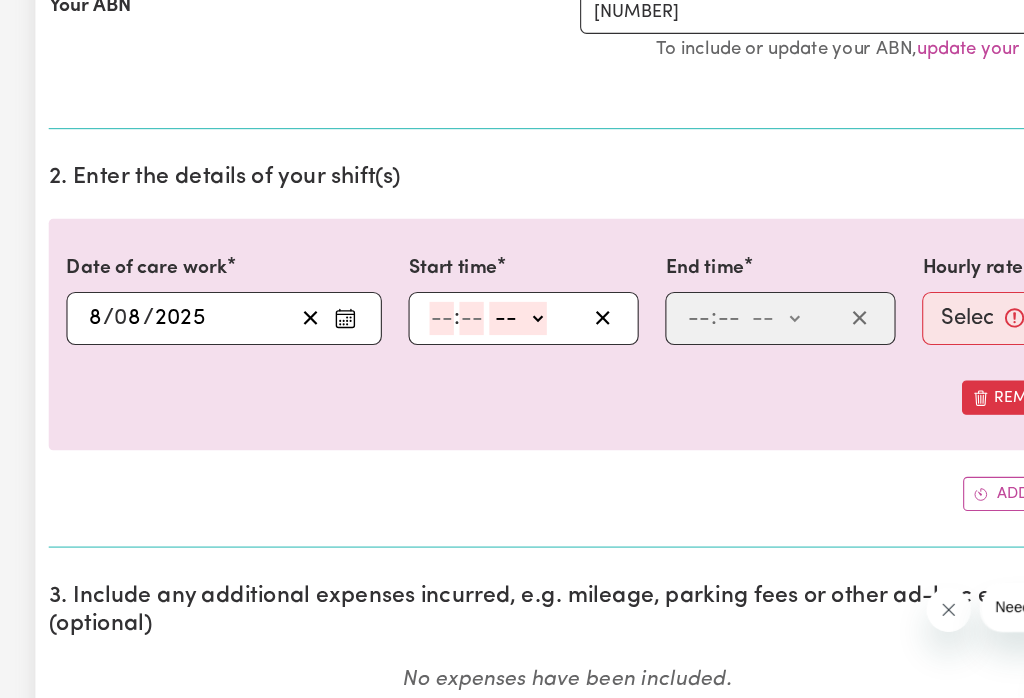 click on "-- am pm" 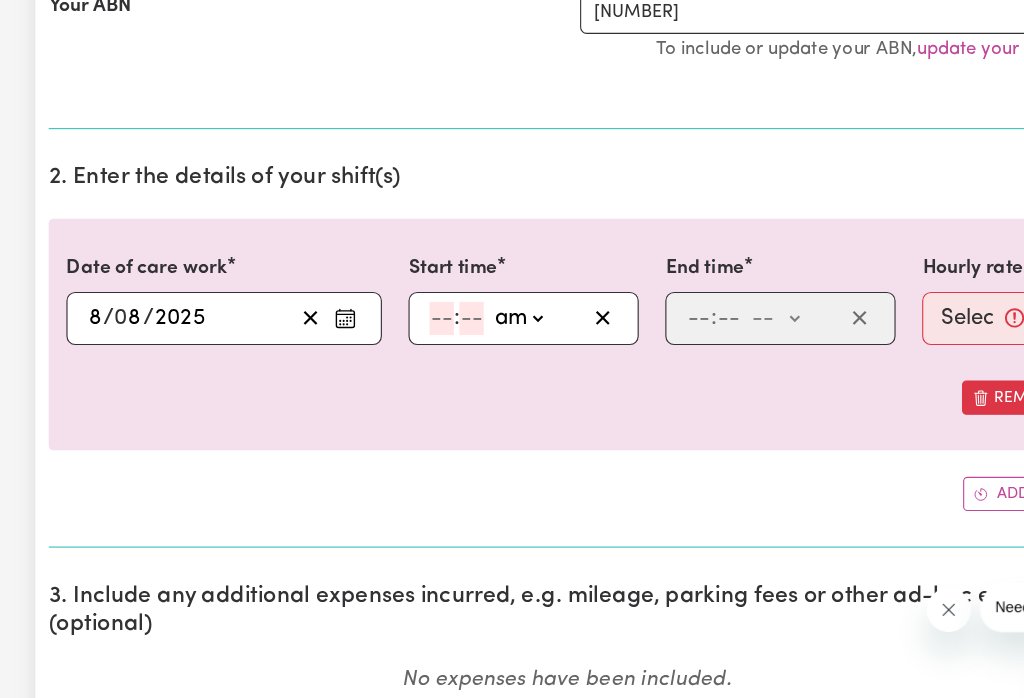 click 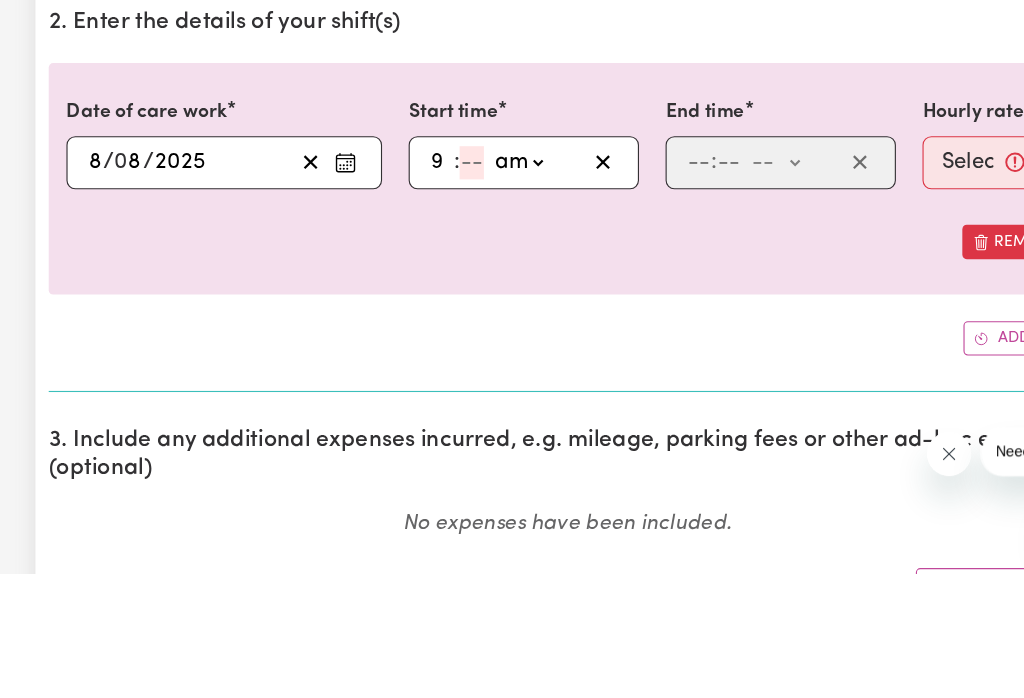 type on "9" 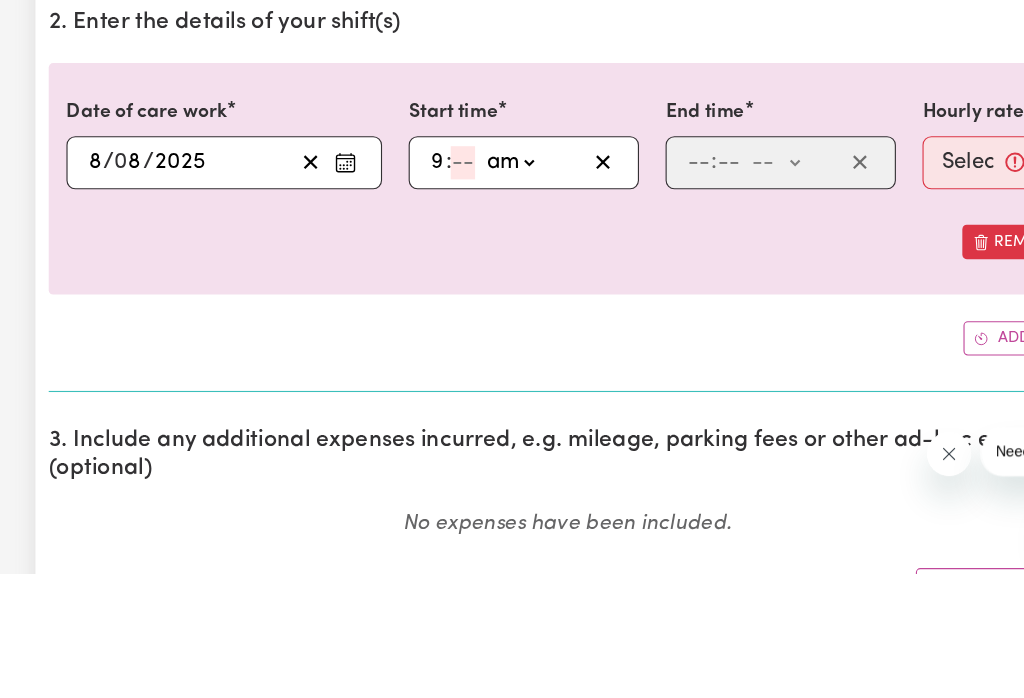 type on "3" 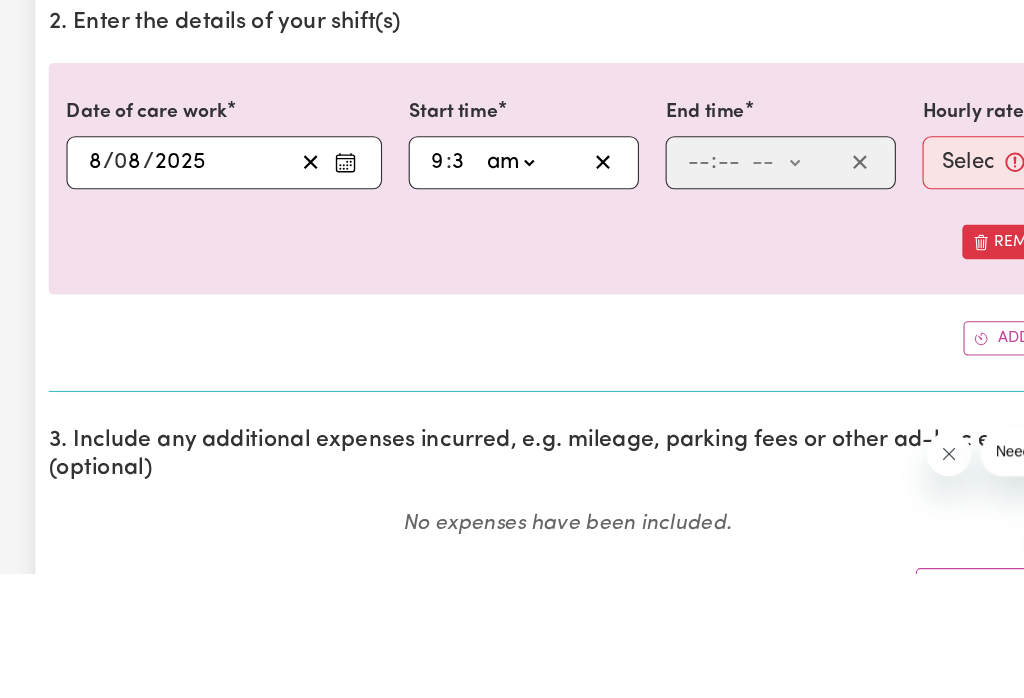 type on "09:03" 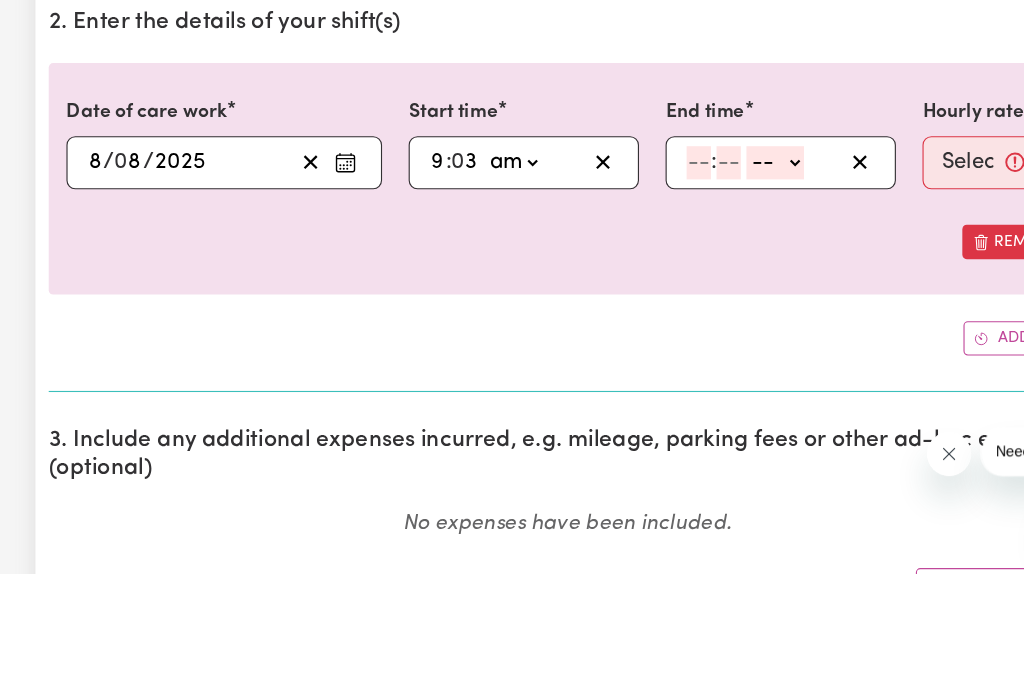 type on "30" 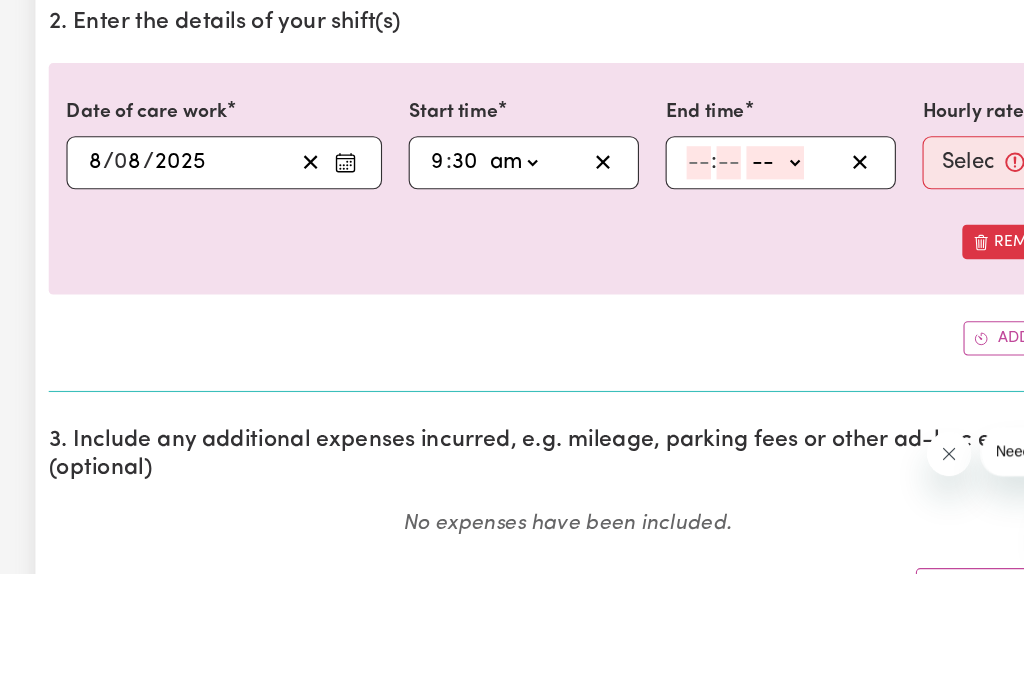 type on "30" 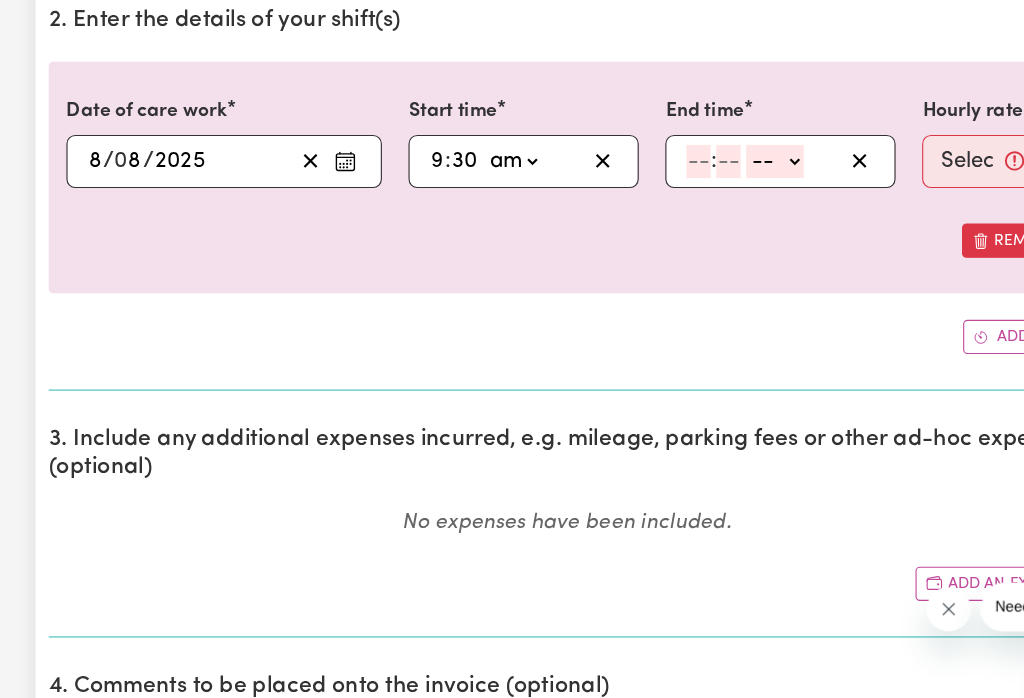 select on "am" 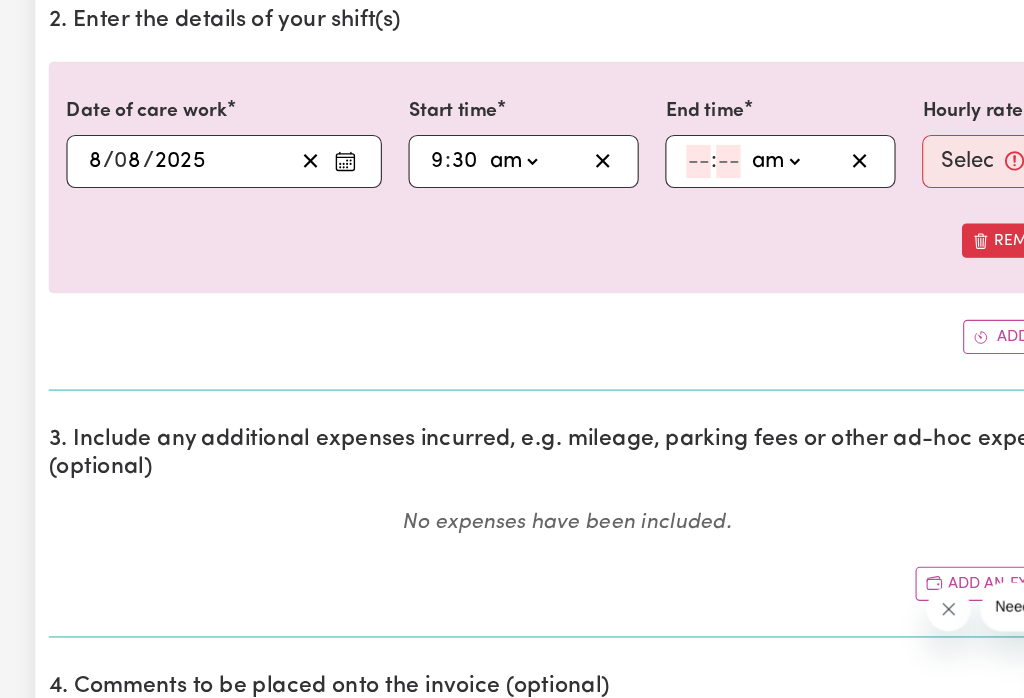 click 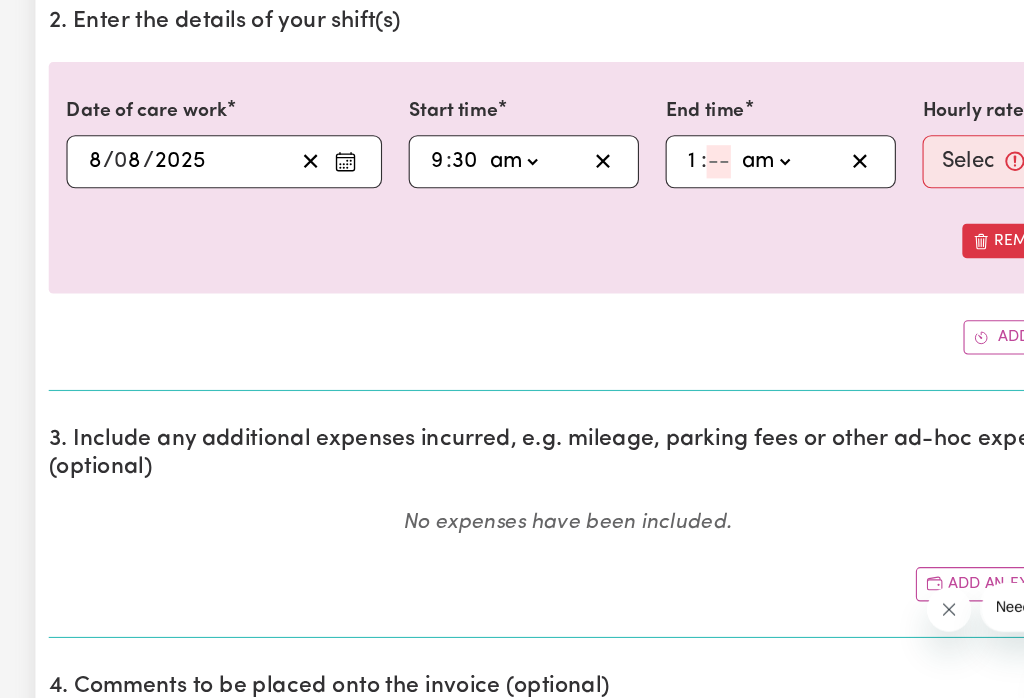 type on "10" 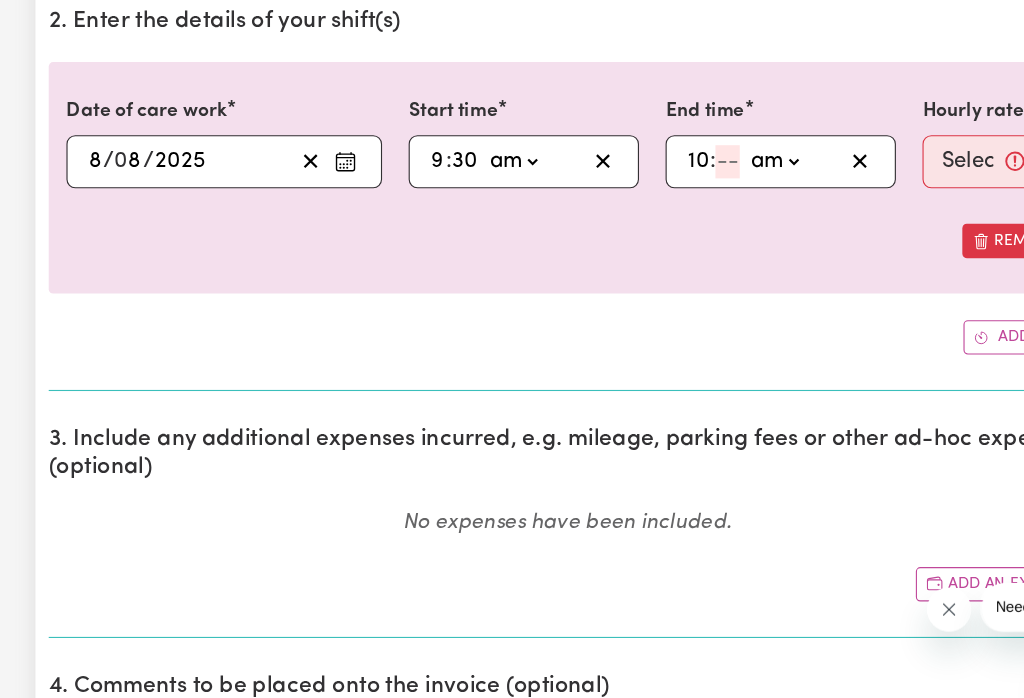 type on "3" 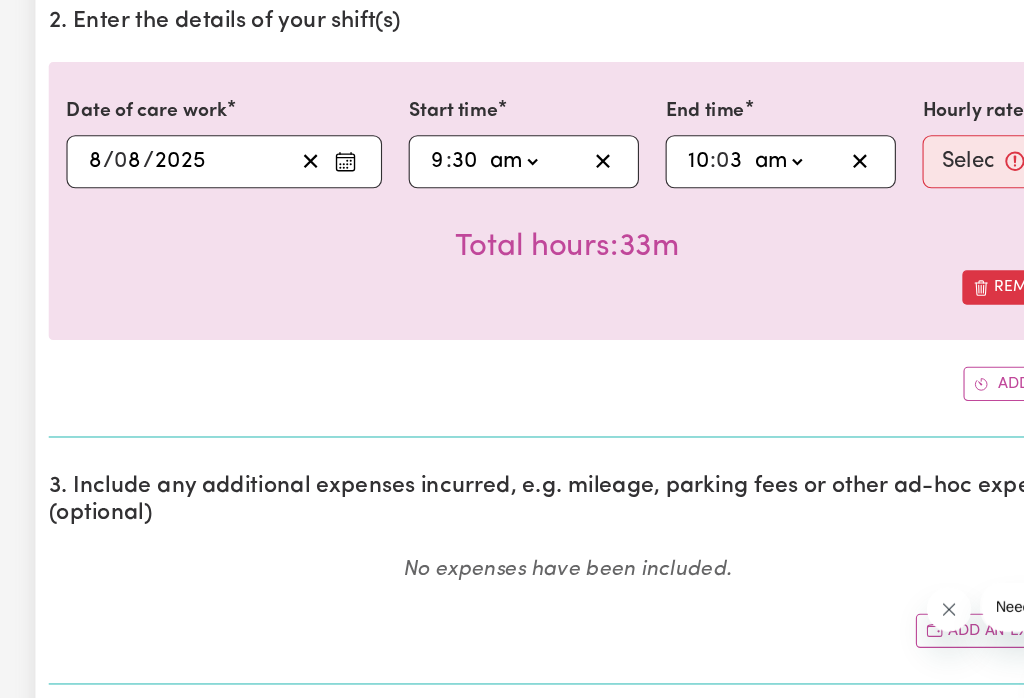 type on "10:30" 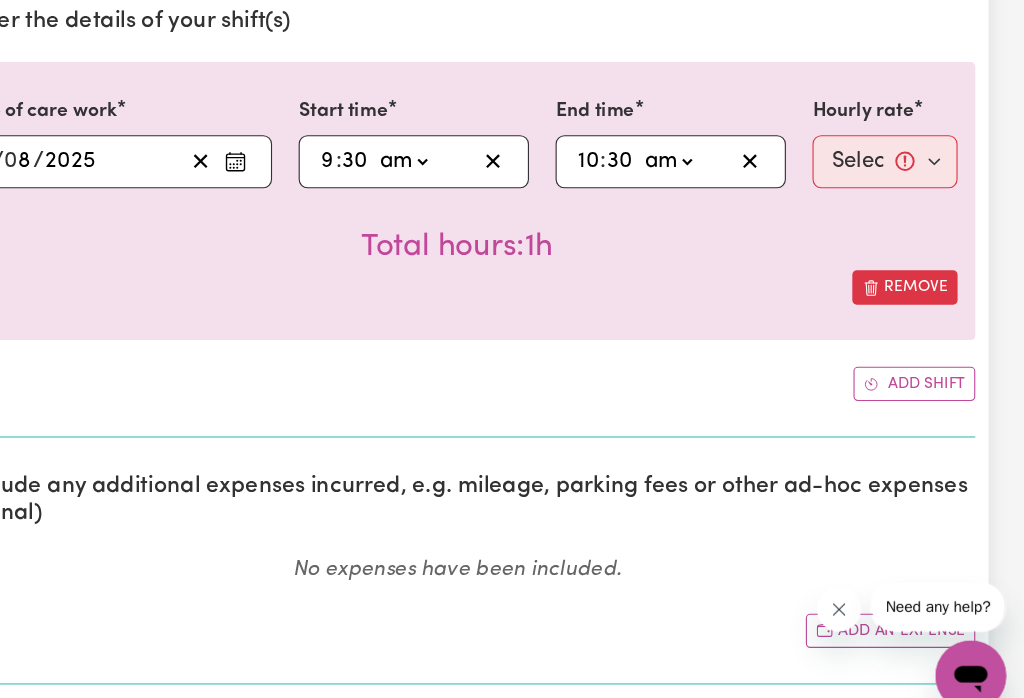 type on "30" 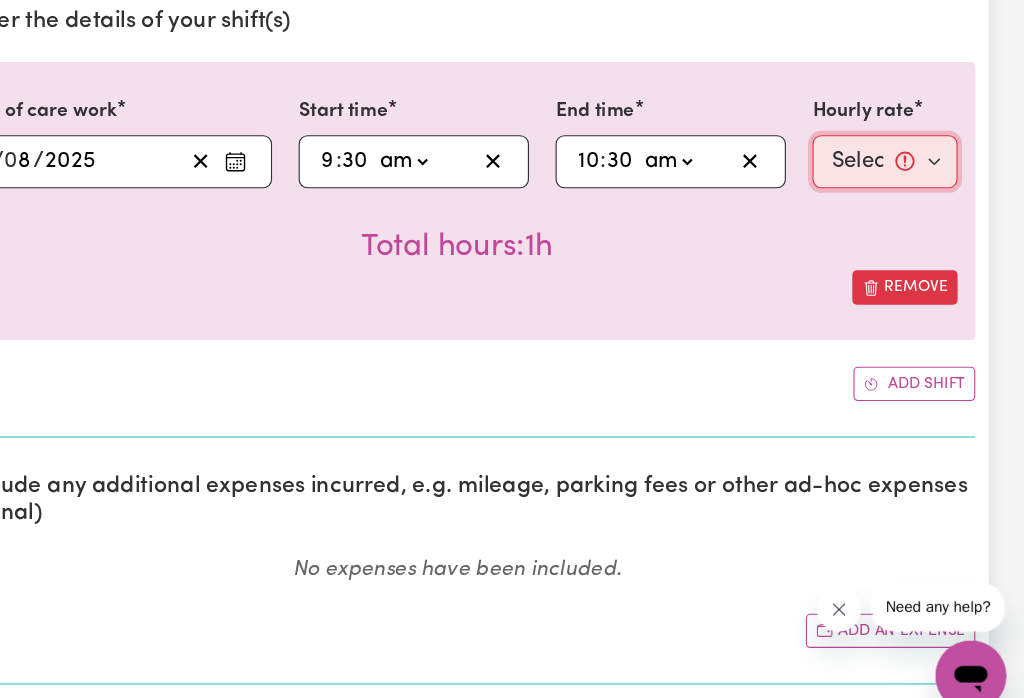 click on "Select rate... $74.28 (Weekday)" at bounding box center (898, 186) 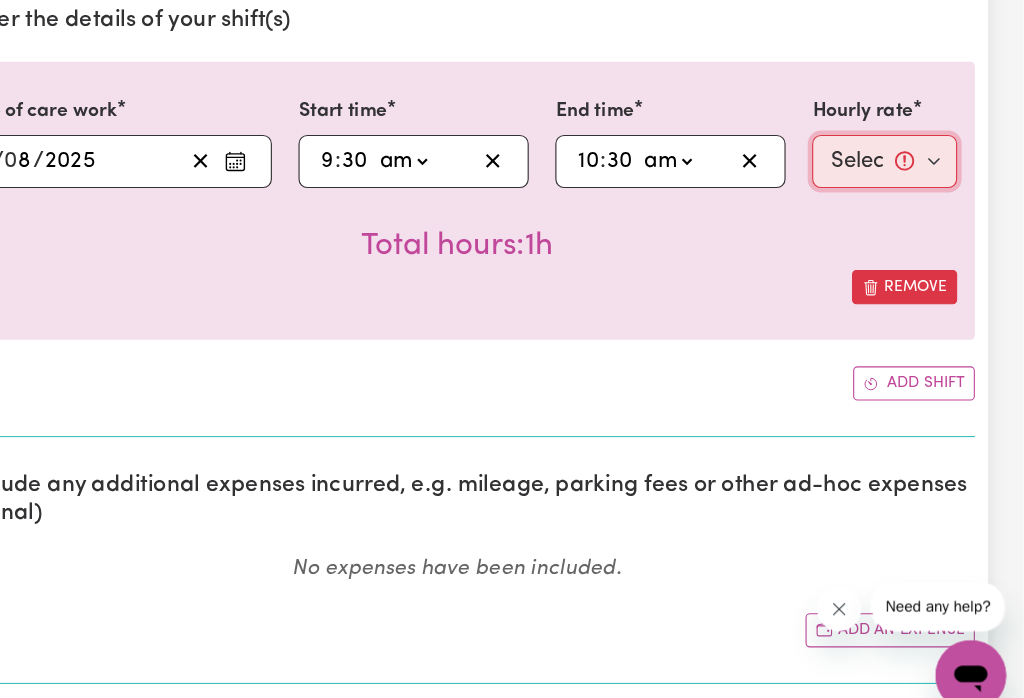 select on "74.28-Weekday" 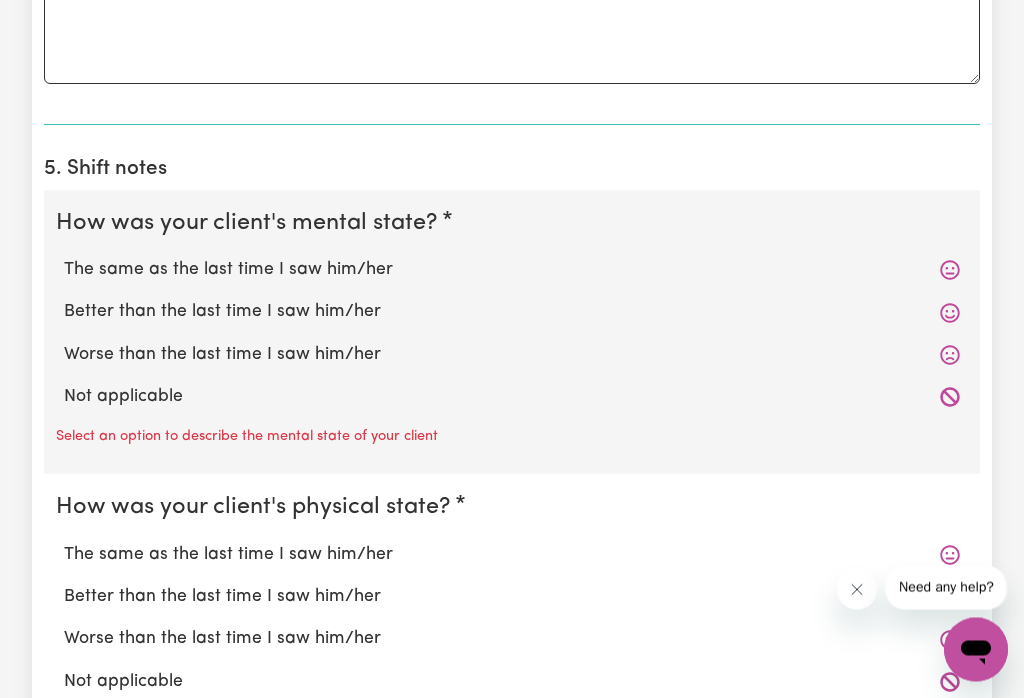 scroll, scrollTop: 1379, scrollLeft: 0, axis: vertical 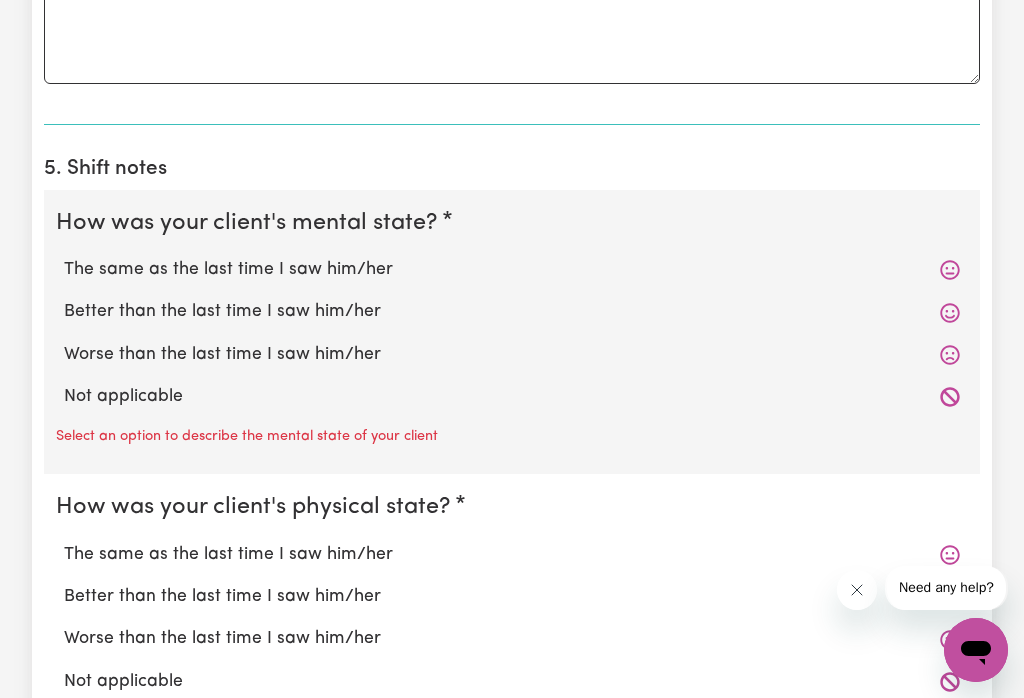click on "The same as the last time I saw him/her" at bounding box center (512, 270) 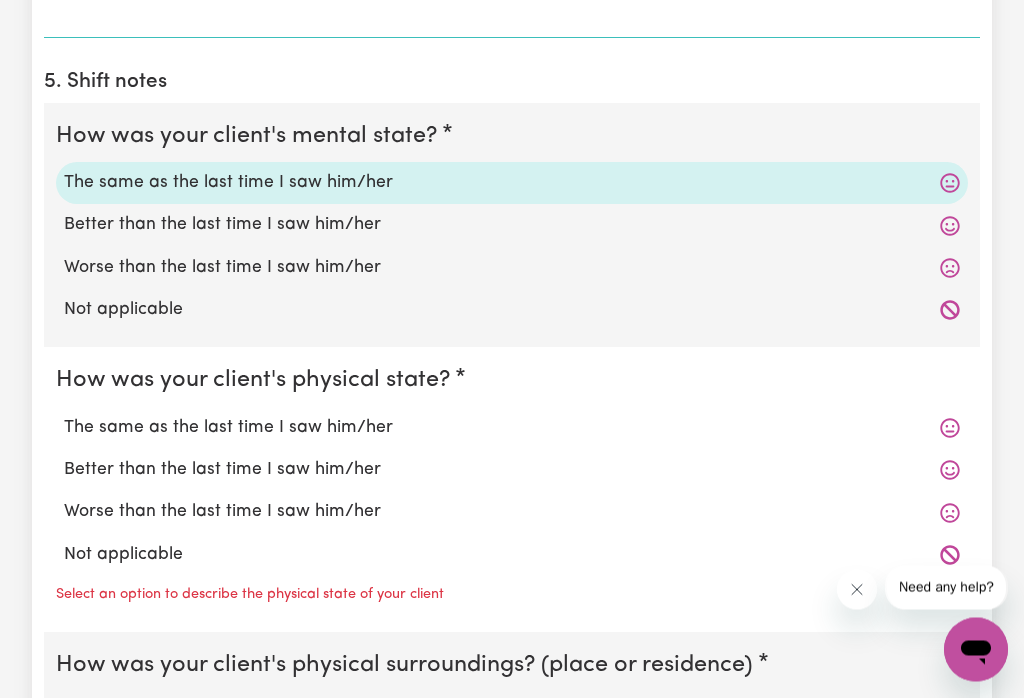 scroll, scrollTop: 1463, scrollLeft: 0, axis: vertical 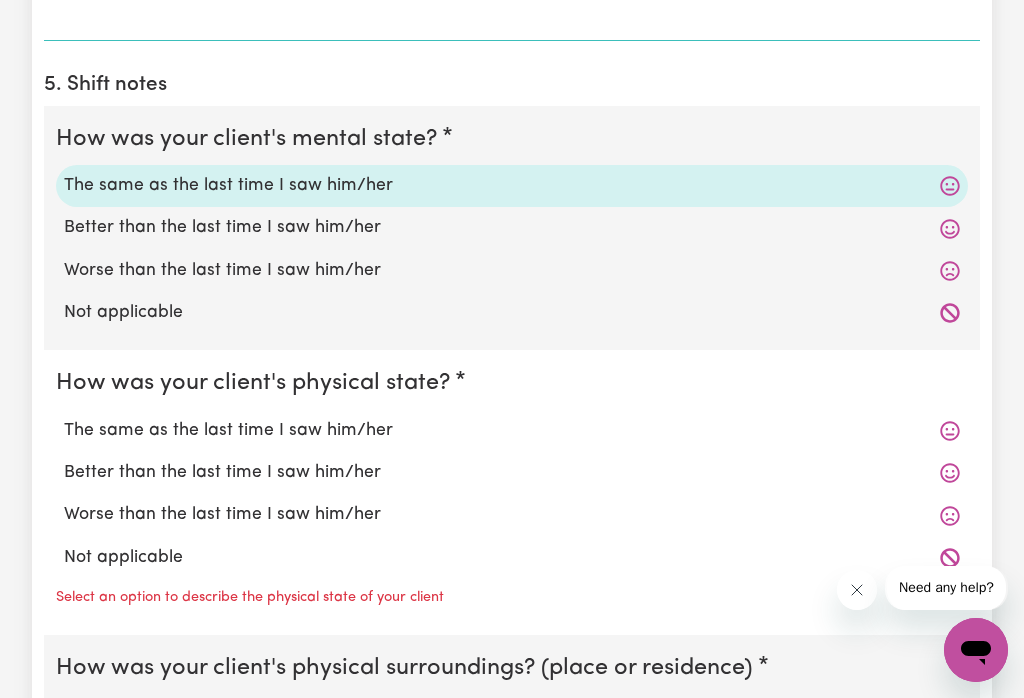 click on "The same as the last time I saw him/her" at bounding box center (512, 431) 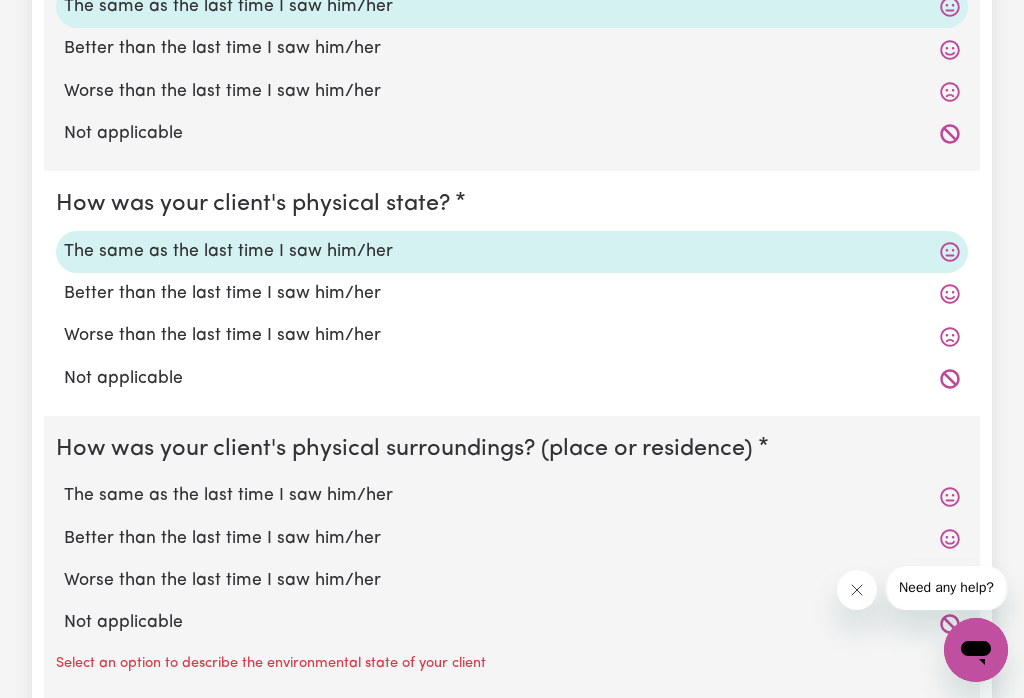 scroll, scrollTop: 1688, scrollLeft: 0, axis: vertical 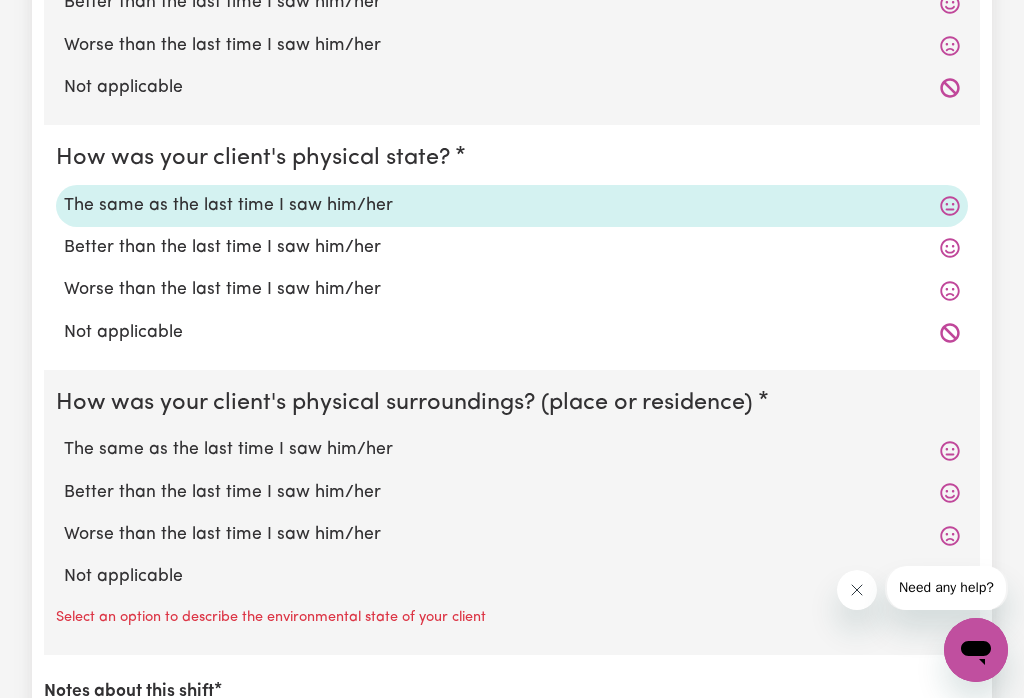 click on "The same as the last time I saw him/her" at bounding box center [512, 450] 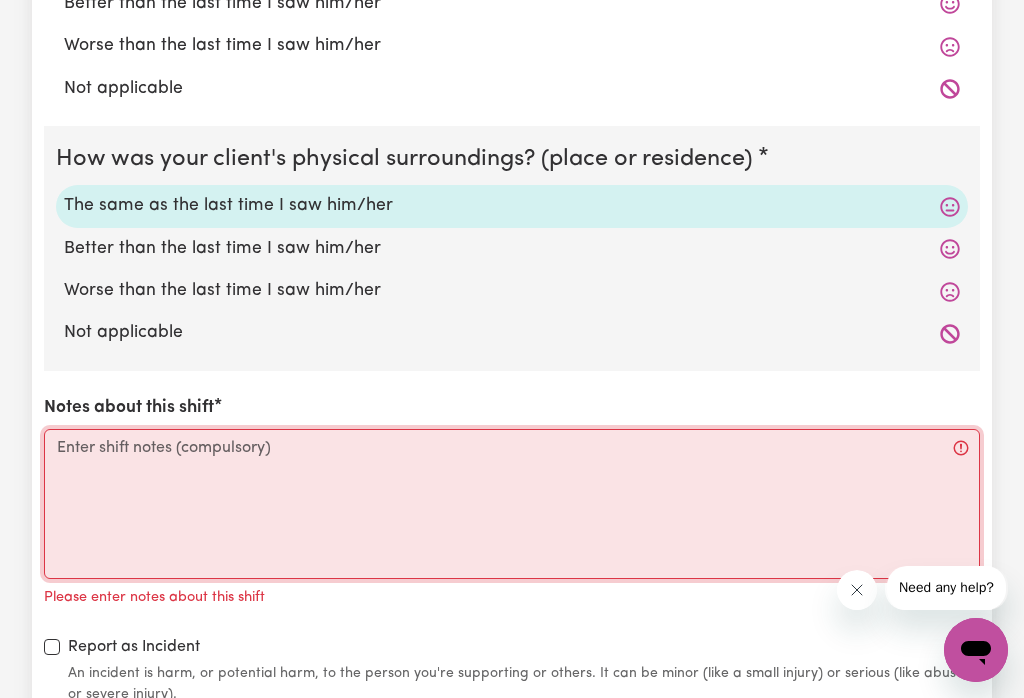 click on "Notes about this shift" at bounding box center (512, 504) 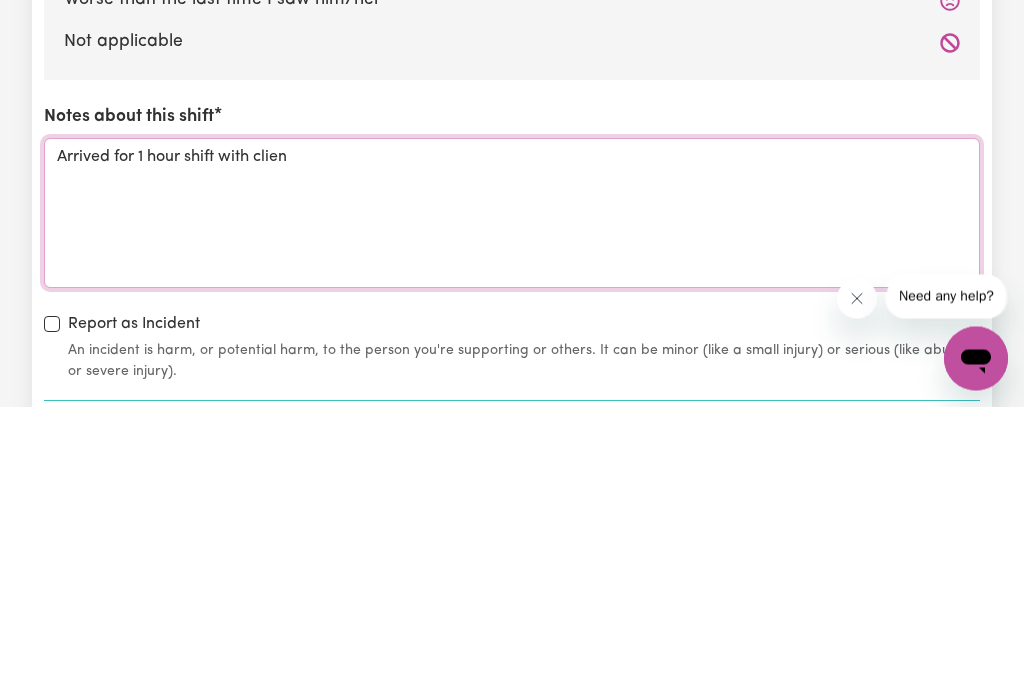 click on "Arrived for 1 hour shift with clien" at bounding box center [512, 505] 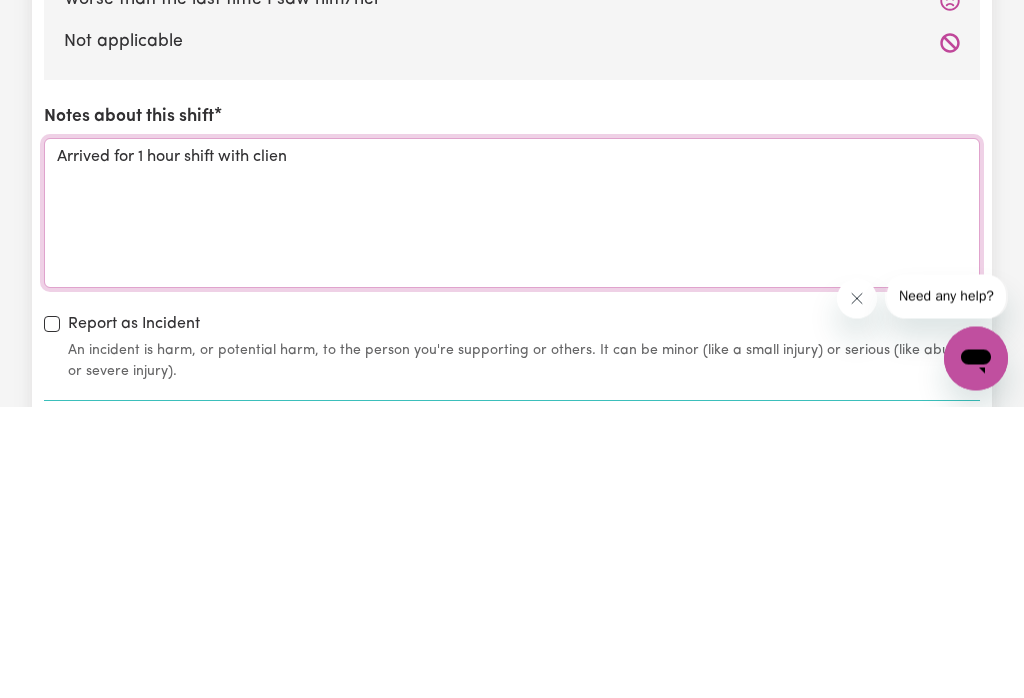 click on "Arrived for 1 hour shift with clien" at bounding box center [512, 505] 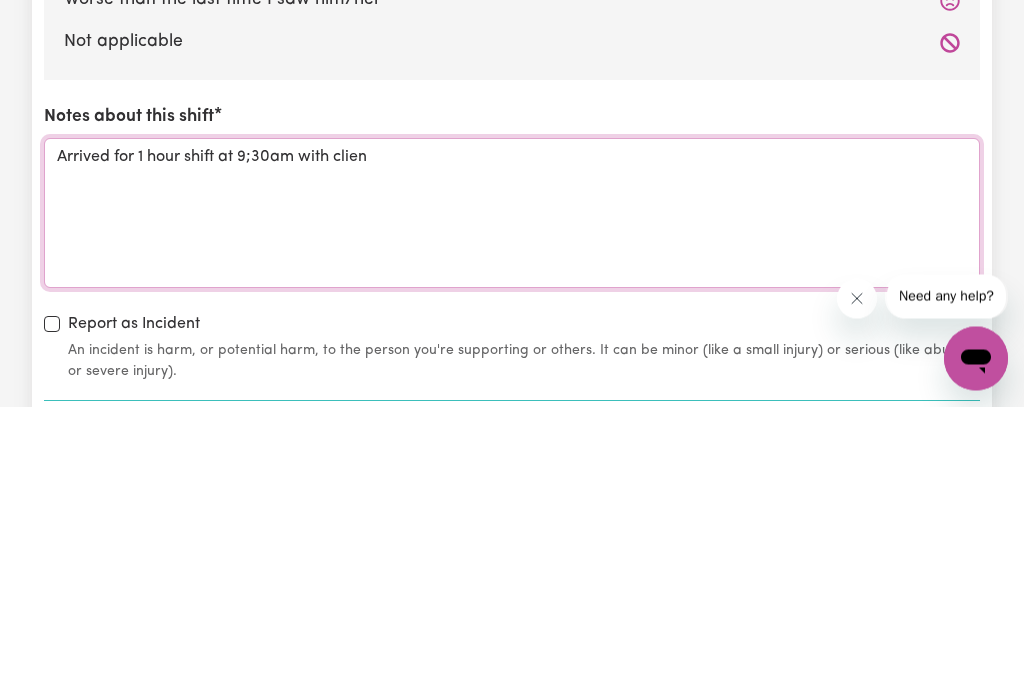 click on "Arrived for 1 hour shift at 9;30am with clien" at bounding box center [512, 505] 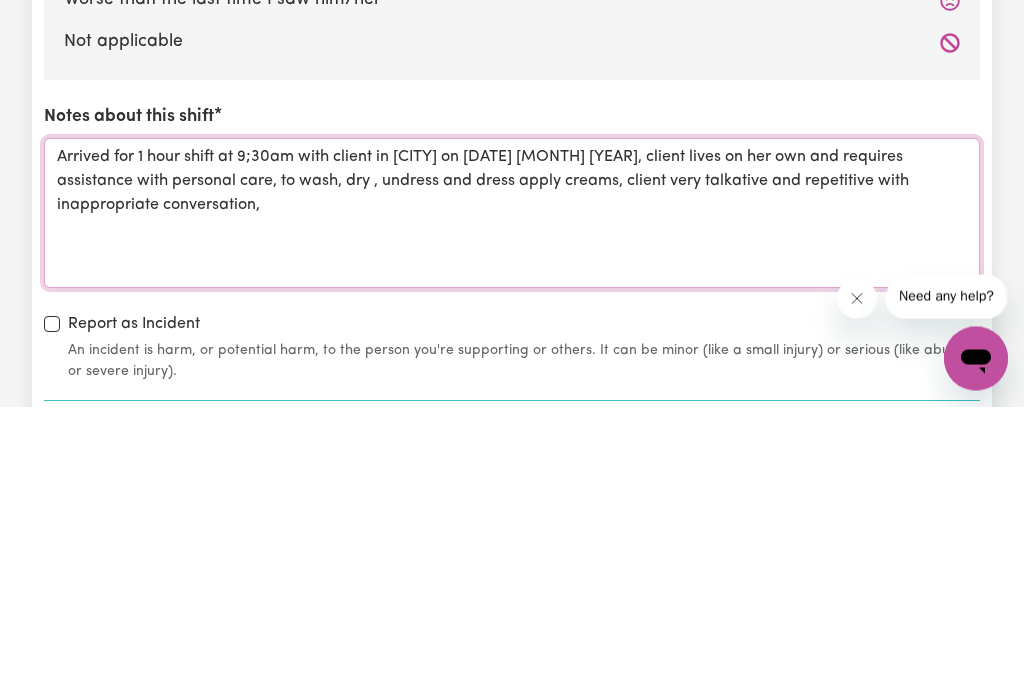 click on "Arrived for 1 hour shift at 9;30am with client in [CITY] on [DATE] [MONTH] [YEAR], client lives on her own and requires assistance with personal care, to wash, dry , undress and dress apply creams, client very talkative and repetitive with inappropriate conversation," at bounding box center (512, 505) 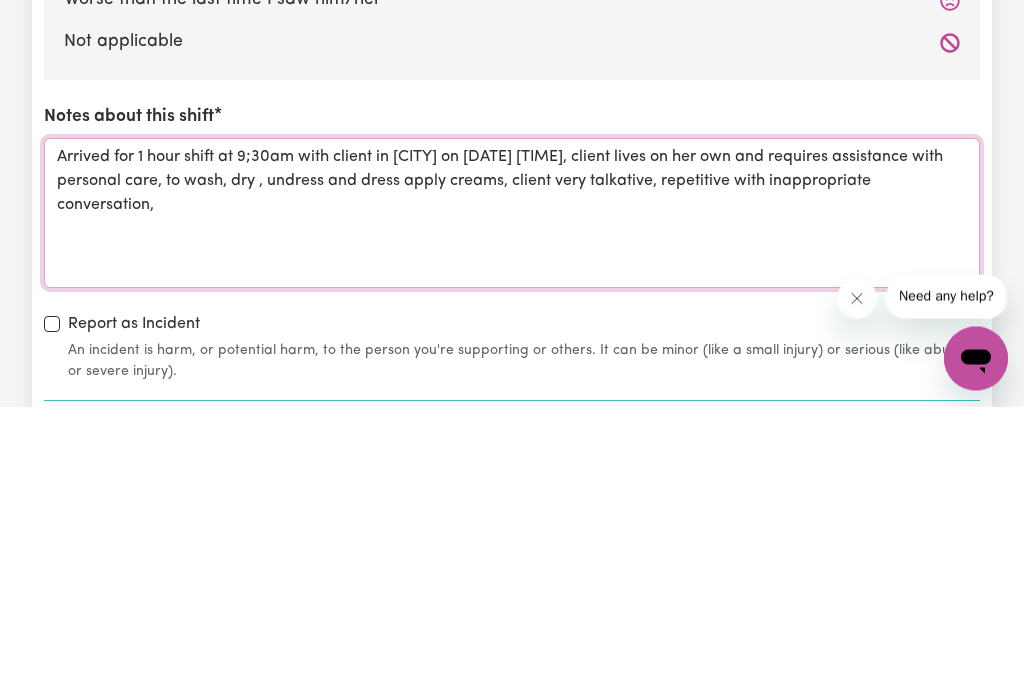 click on "Arrived for 1 hour shift at 9;30am with client in [CITY] on [DATE] [TIME], client lives on her own and requires assistance with personal care, to wash, dry , undress and dress apply creams, client very talkative, repetitive with inappropriate conversation," at bounding box center [512, 505] 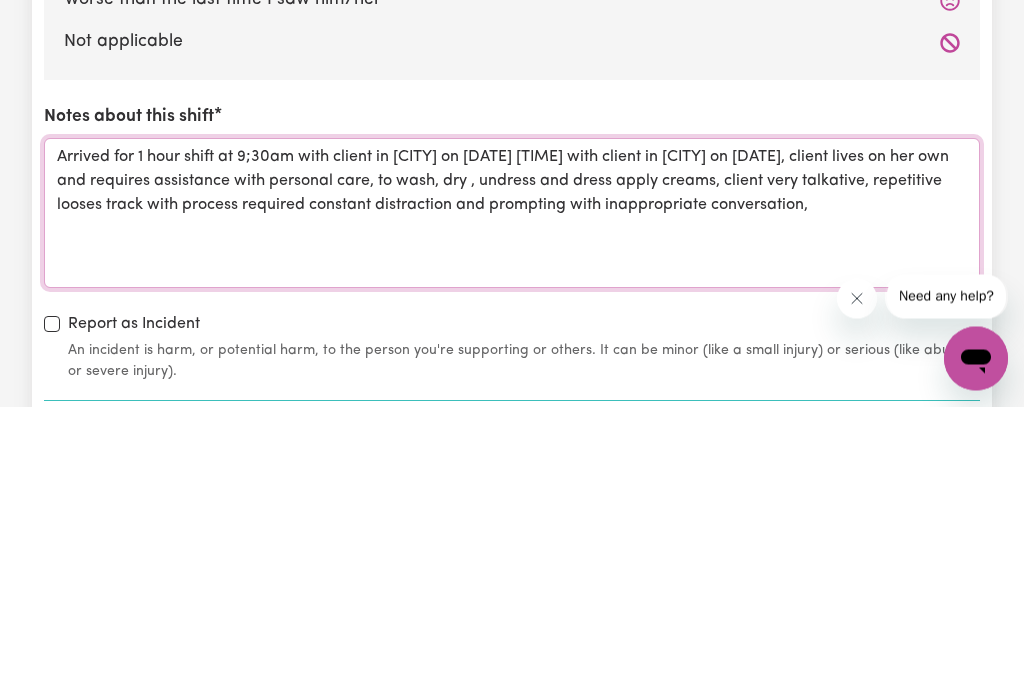 click on "Arrived for 1 hour shift at 9;30am with client in [CITY] on [DATE] [TIME] with client in [CITY] on [DATE], client lives on her own and requires assistance with personal care, to wash, dry , undress and dress apply creams, client very talkative, repetitive looses track with process required constant distraction and prompting with inappropriate conversation," at bounding box center [512, 505] 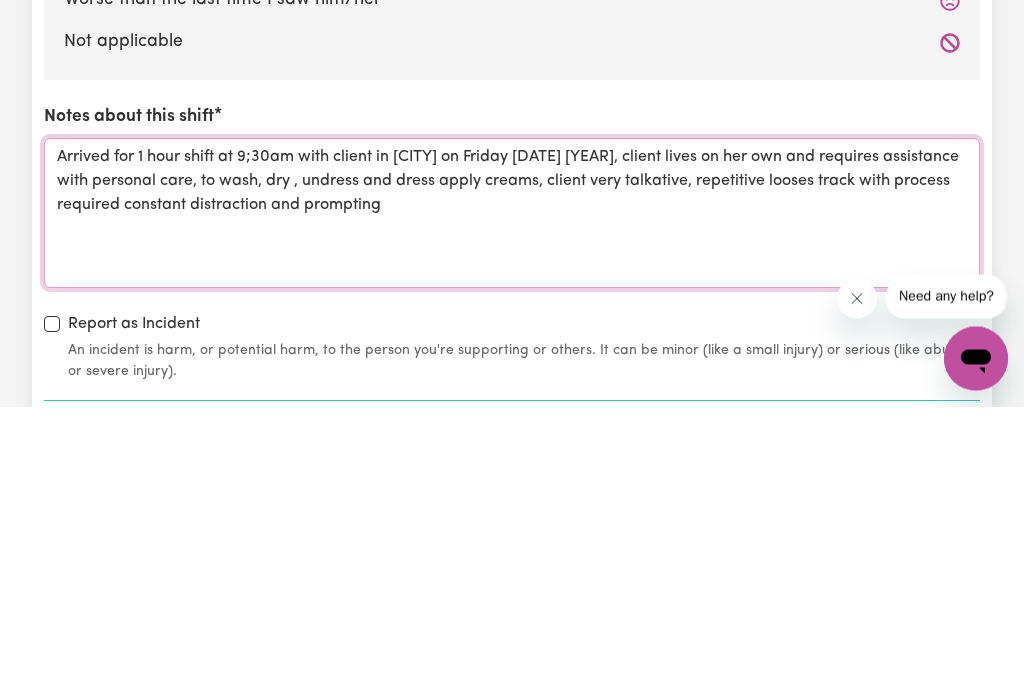 click on "Arrived for 1 hour shift at 9;30am with client in [CITY] on Friday [DATE] [YEAR], client lives on her own and requires assistance with personal care, to wash, dry , undress and dress apply creams, client very talkative, repetitive looses track with process required constant distraction and prompting" at bounding box center (512, 505) 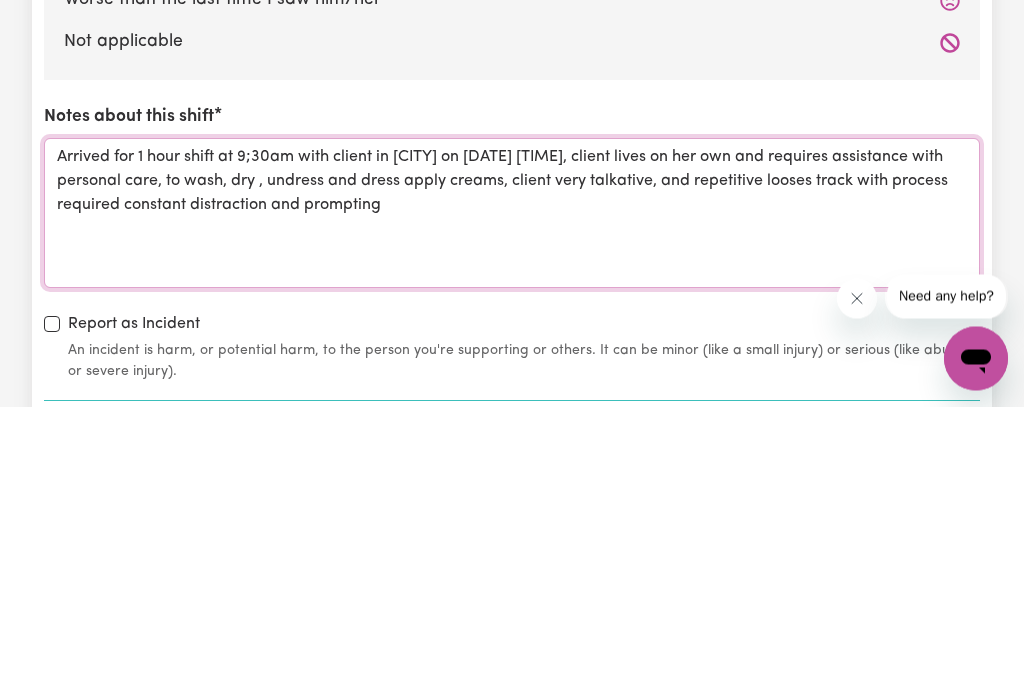 click on "Arrived for 1 hour shift at 9;30am with client in [CITY] on [DATE] [TIME], client lives on her own and requires assistance with personal care, to wash, dry , undress and dress apply creams, client very talkative, and repetitive looses track with process required constant distraction and prompting" at bounding box center [512, 505] 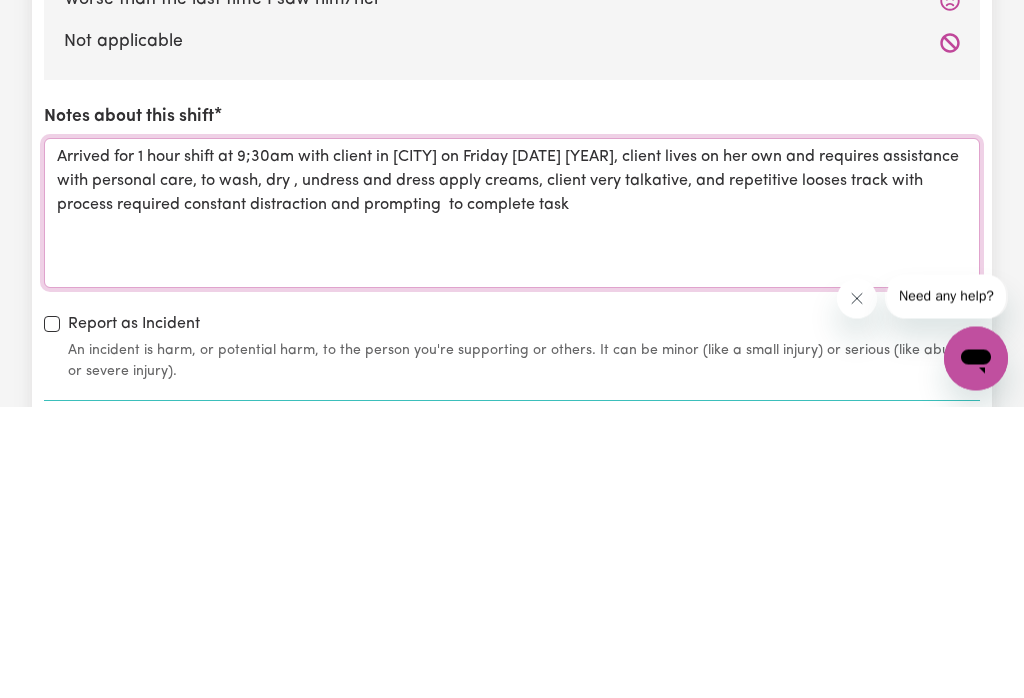 click on "Arrived for 1 hour shift at 9;30am with client in [CITY] on Friday [DATE] [YEAR], client lives on her own and requires assistance with personal care, to wash, dry , undress and dress apply creams, client very talkative, and repetitive looses track with process required constant distraction and prompting  to complete task" at bounding box center [512, 505] 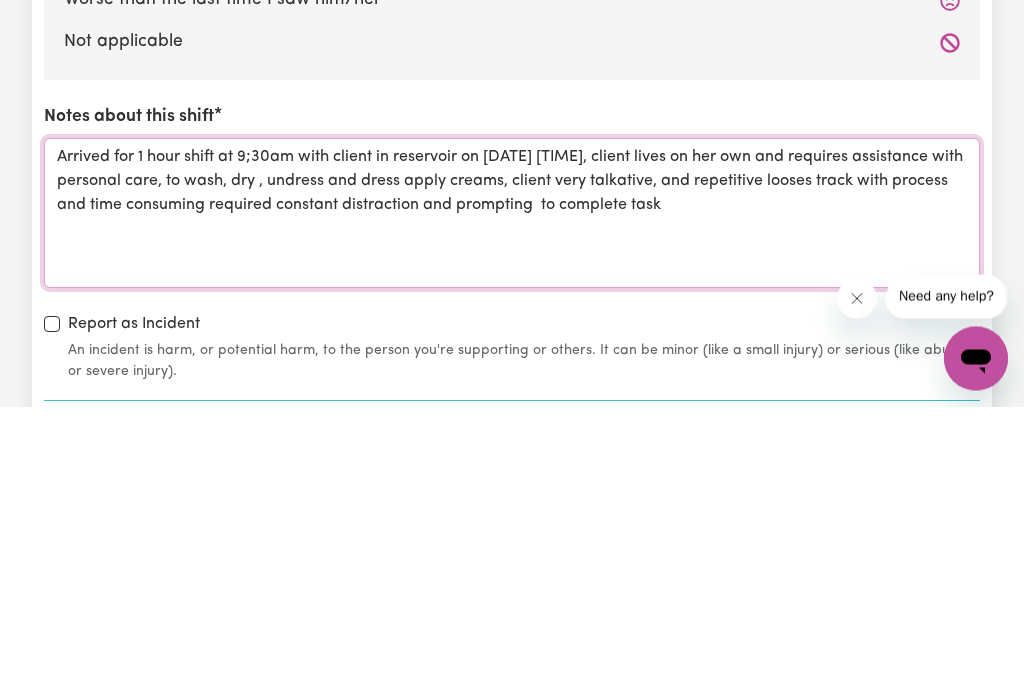 click on "Arrived for 1 hour shift at 9;30am with client in reservoir on [DATE] [TIME], client lives on her own and requires assistance with personal care, to wash, dry , undress and dress apply creams, client very talkative, and repetitive looses track with process and time consuming required constant distraction and prompting  to complete task" at bounding box center (512, 505) 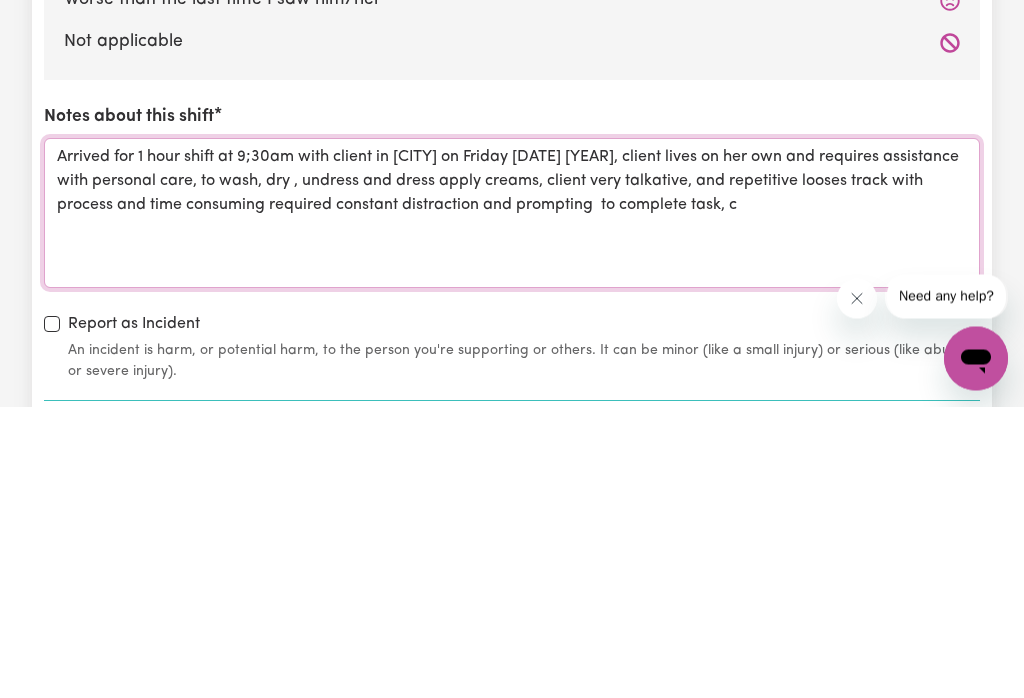 click on "Arrived for 1 hour shift at 9;30am with client in [CITY] on Friday [DATE] [YEAR], client lives on her own and requires assistance with personal care, to wash, dry , undress and dress apply creams, client very talkative, and repetitive looses track with process and time consuming required constant distraction and prompting  to complete task, c" at bounding box center (512, 505) 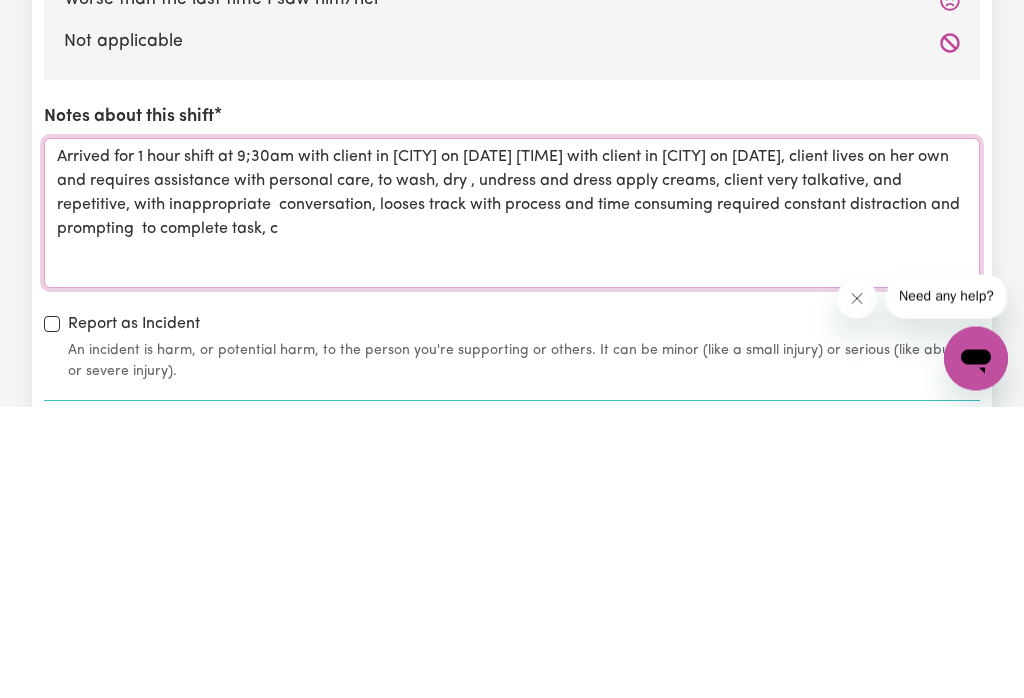 click on "Arrived for 1 hour shift at 9;30am with client in [CITY] on [DATE] [TIME] with client in [CITY] on [DATE], client lives on her own and requires assistance with personal care, to wash, dry , undress and dress apply creams, client very talkative, and repetitive, with inappropriate  conversation, looses track with process and time consuming required constant distraction and prompting  to complete task, c" at bounding box center (512, 505) 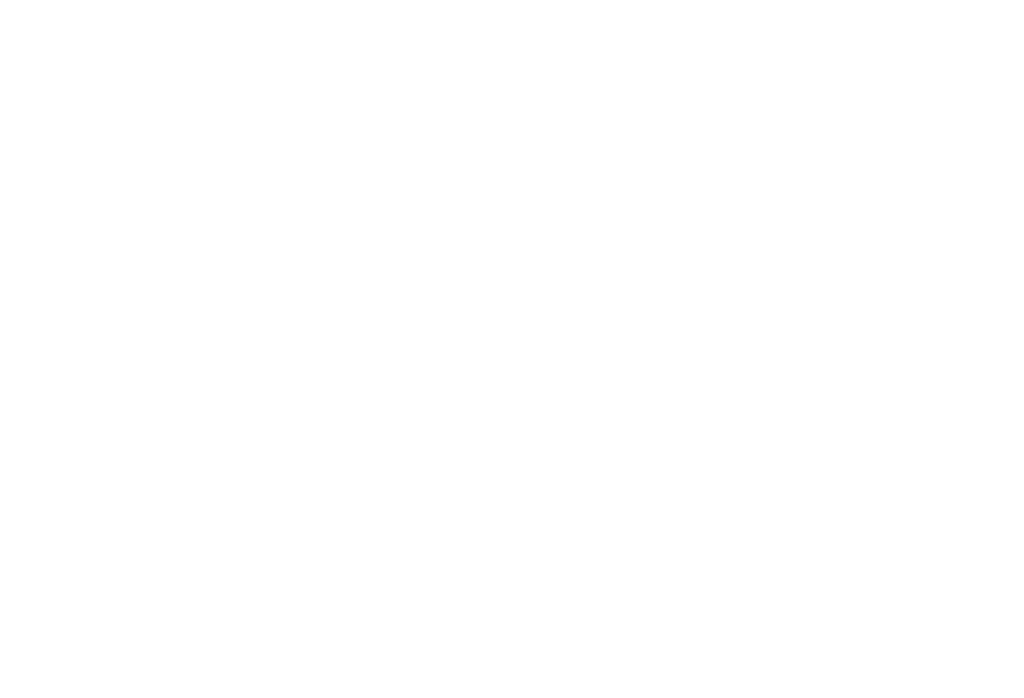 scroll, scrollTop: 1909, scrollLeft: 0, axis: vertical 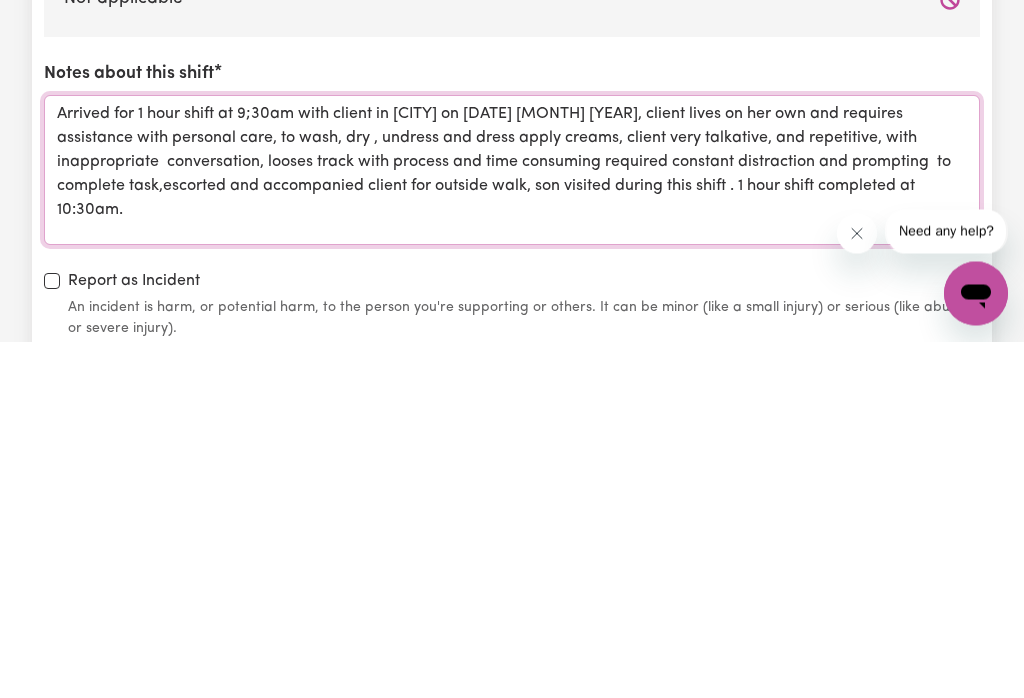 click on "Arrived for 1 hour shift at 9;30am with client in [CITY] on [DATE] [MONTH] [YEAR], client lives on her own and requires assistance with personal care, to wash, dry , undress and dress apply creams, client very talkative, and repetitive, with inappropriate  conversation, looses track with process and time consuming required constant distraction and prompting  to complete task,escorted and accompanied client for outside walk, son visited during this shift . 1 hour shift completed at 10:30am." at bounding box center (512, 527) 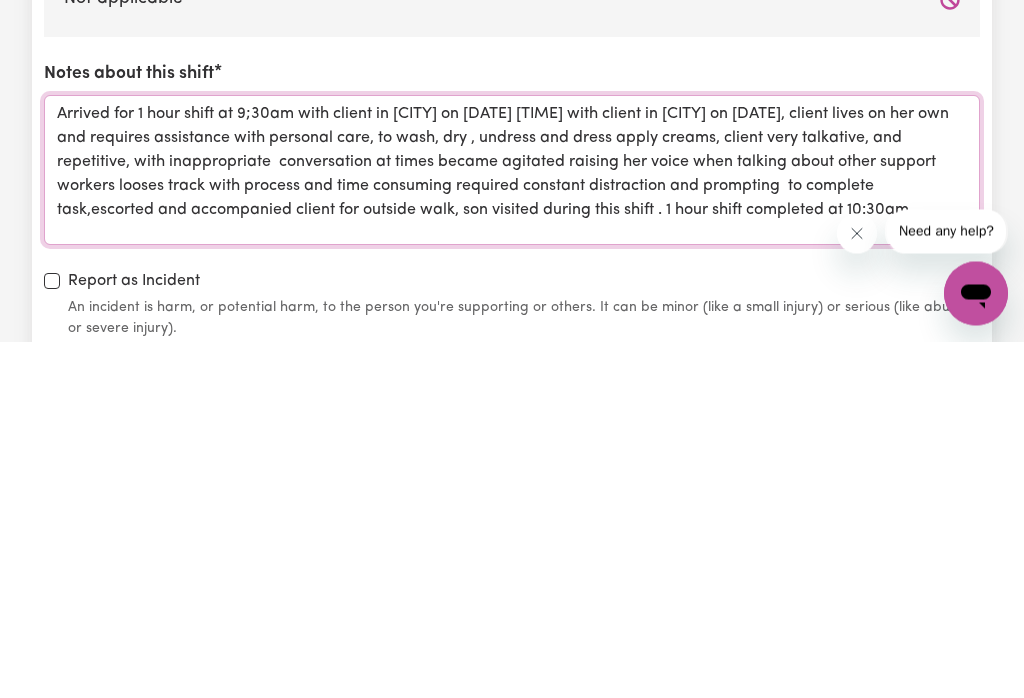 click on "Arrived for 1 hour shift at 9;30am with client in [CITY] on [DATE], client lives on her own and requires assistance with personal care, to wash, dry , undress and dress apply creams, client very talkative, and repetitive, with inappropriate  conversation at times became agitated raising her voice when talking about other support workreslooses track with process and time consuming required constant distraction and prompting  to complete task,escorted and accompanied client for outside walk, son visited during this shift . 1 hour shift completed at 10:30am." at bounding box center (512, 527) 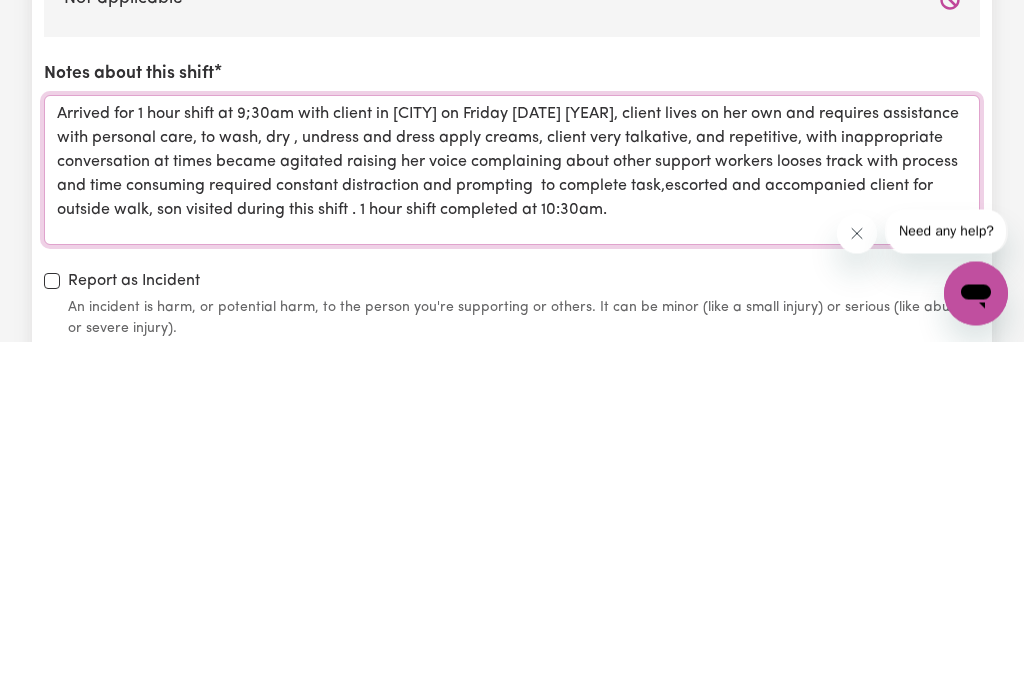 click on "Arrived for 1 hour shift at 9;30am with client in [CITY] on Friday [DATE] [YEAR], client lives on her own and requires assistance with personal care, to wash, dry , undress and dress apply creams, client very talkative, and repetitive, with inappropriate  conversation at times became agitated raising her voice complaining about other support workers looses track with process and time consuming required constant distraction and prompting  to complete task,escorted and accompanied client for outside walk, son visited during this shift . 1 hour shift completed at 10:30am." at bounding box center (512, 527) 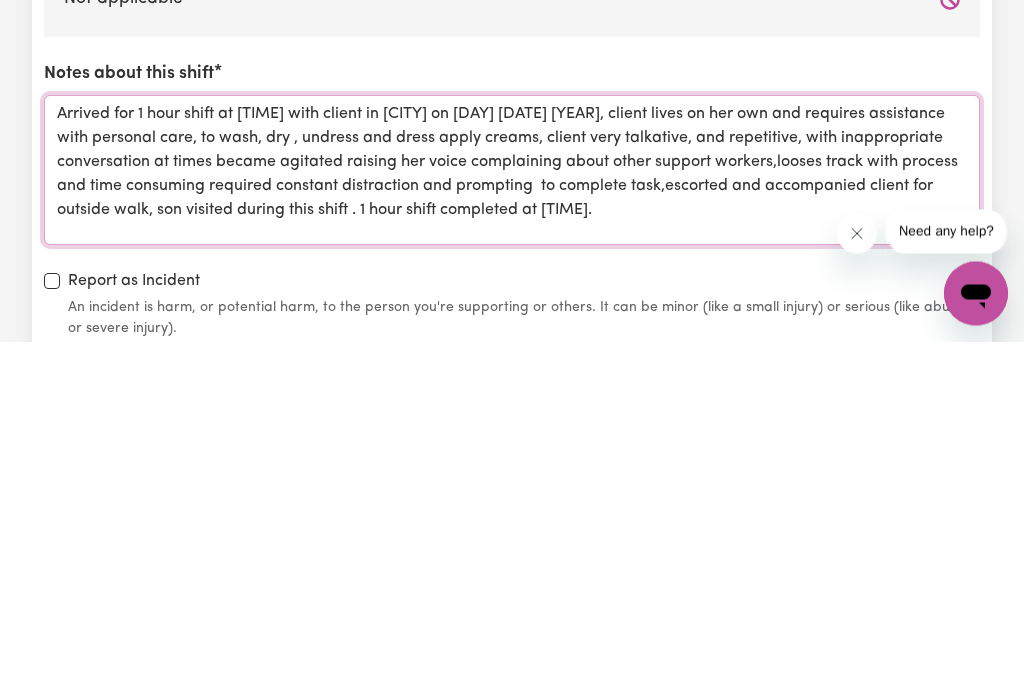 click on "Arrived for 1 hour shift at [TIME] with client in [CITY] on [DAY] [DATE] [YEAR], client lives on her own and requires assistance with personal care, to wash, dry , undress and dress apply creams, client very talkative, and repetitive, with inappropriate  conversation at times became agitated raising her voice complaining about other support workers,looses track with process and time consuming required constant distraction and prompting  to complete task,escorted and accompanied client for outside walk, son visited during this shift . 1 hour shift completed at [TIME]." at bounding box center (512, 527) 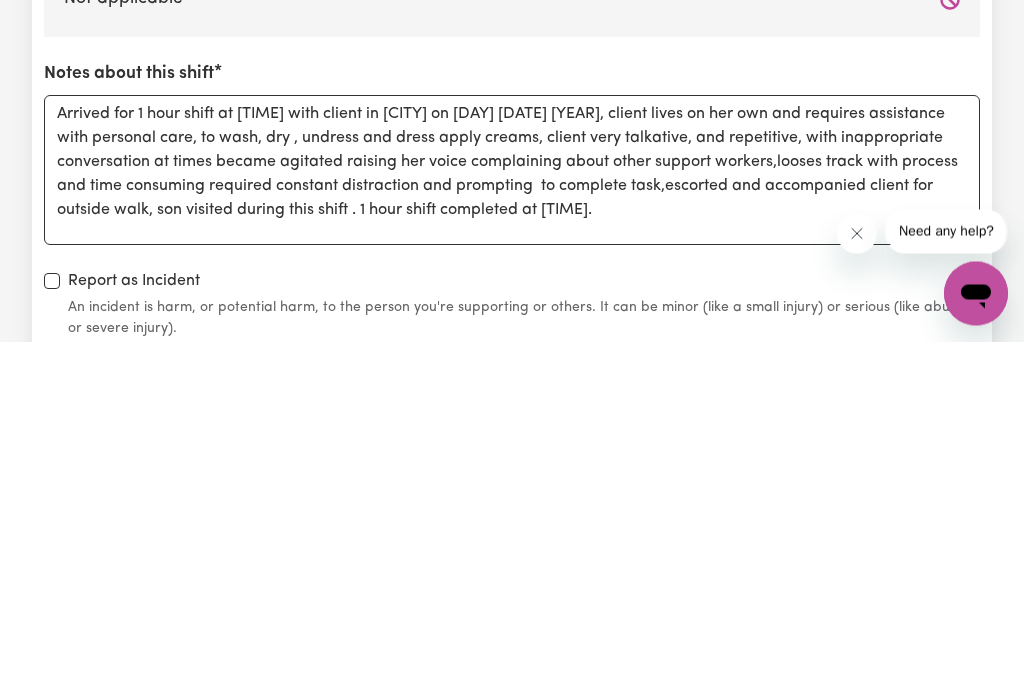 click at bounding box center (922, 588) 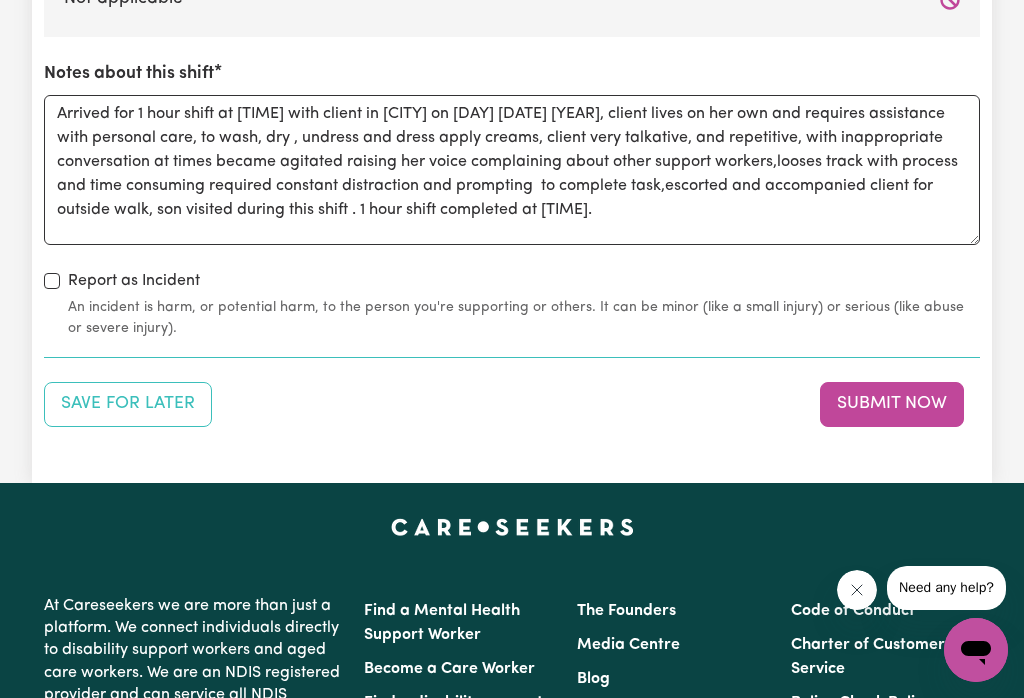 click on "Submit Now" at bounding box center [892, 404] 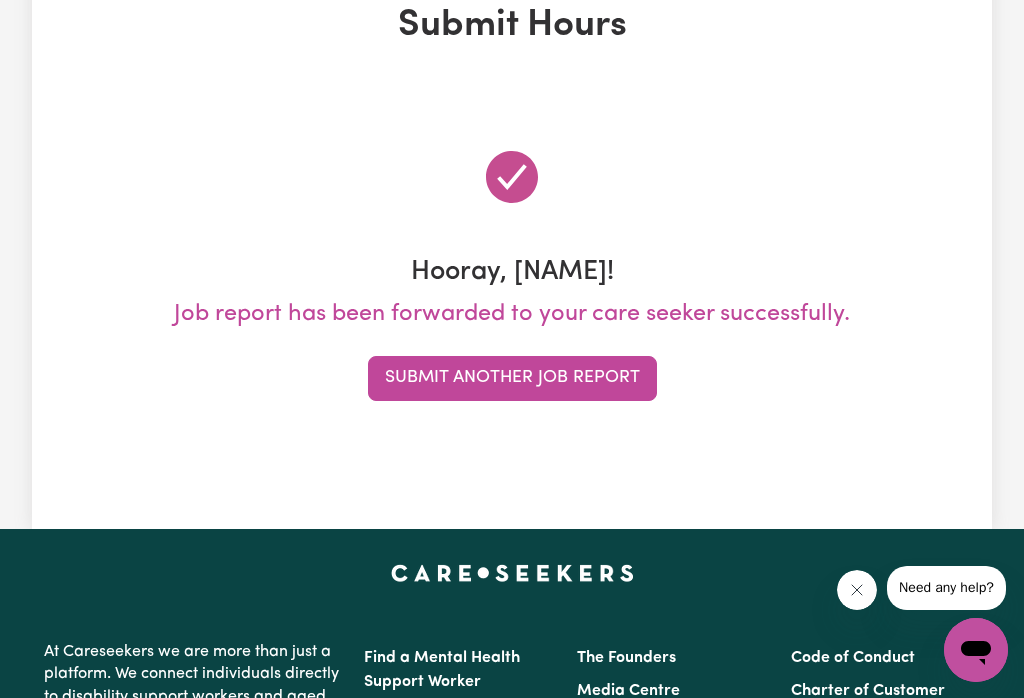 scroll, scrollTop: 0, scrollLeft: 0, axis: both 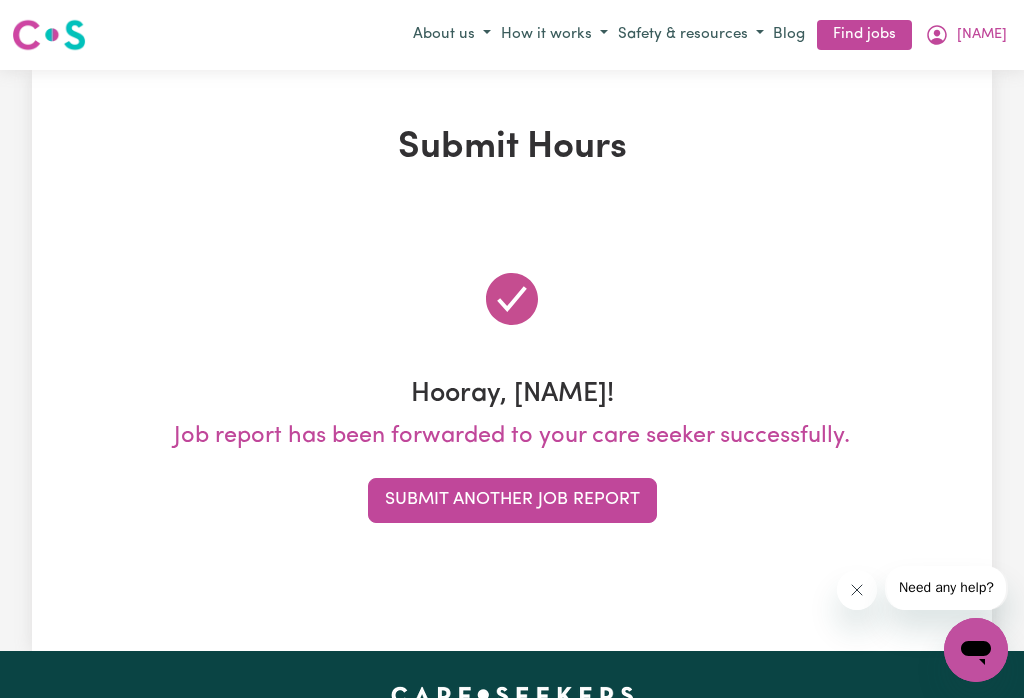 click on "Submit Another Job Report" at bounding box center [512, 500] 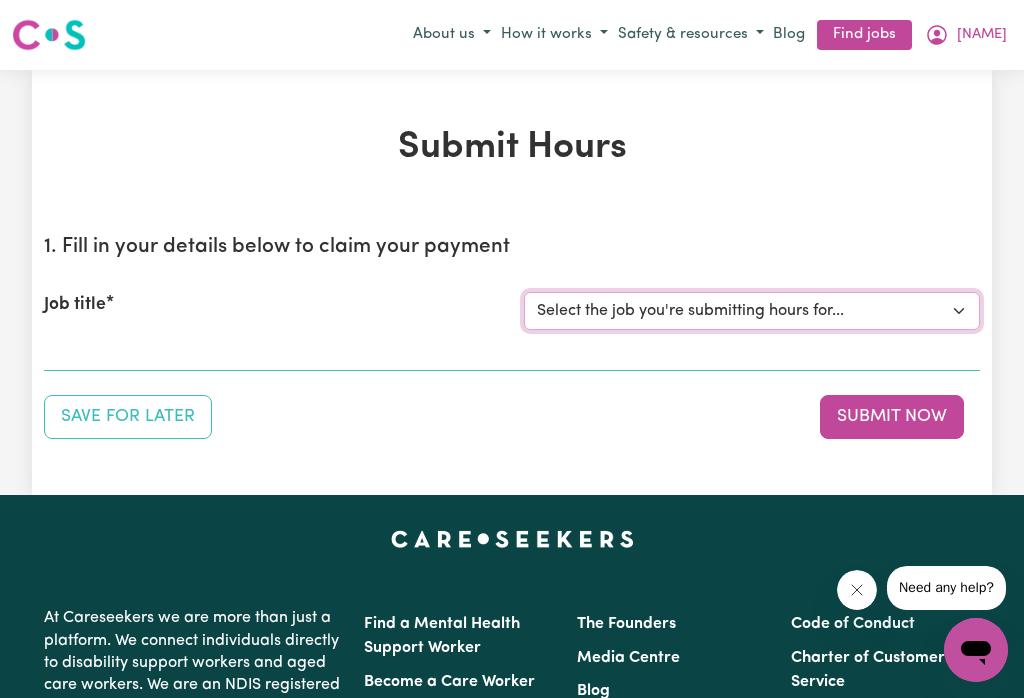click on "Select the job you're submitting hours for... [[NAME]] Careworker for Italian Lady [[NAME]] Personal Carer for Italian Lady in [CITY] [[NAME]] Support Worker required at [CITY], [STATE] for Admin, Domestic Assistance, and Social Companionship [[NAME]] Social Companionship [[NAME]] Personal Carer for aged gentleman in [CITY]" at bounding box center [752, 311] 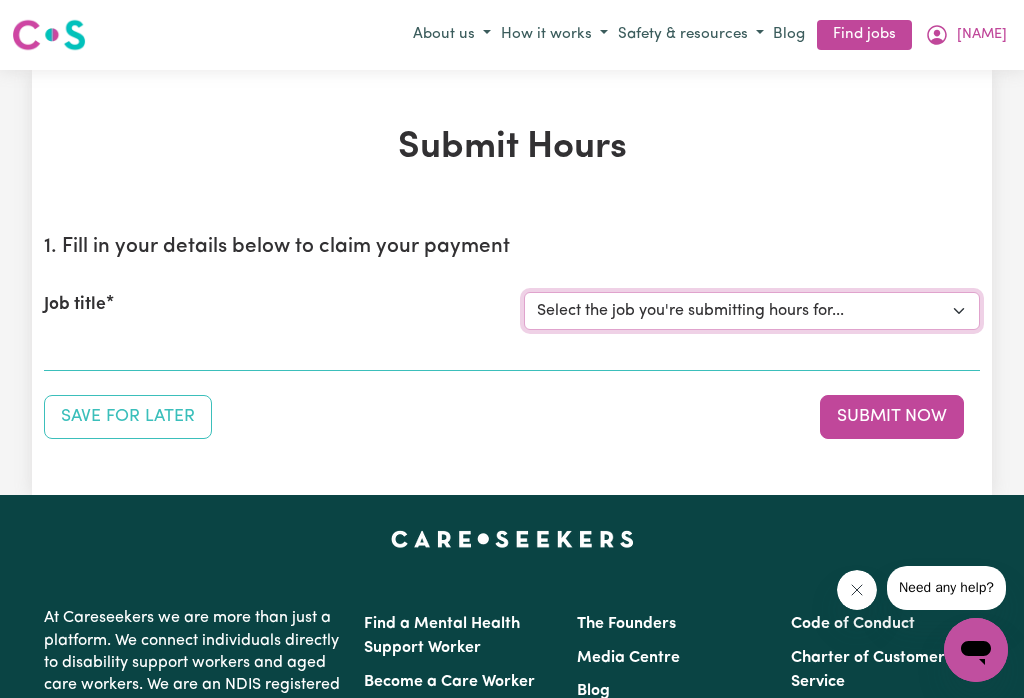 select on "[NUMBER]" 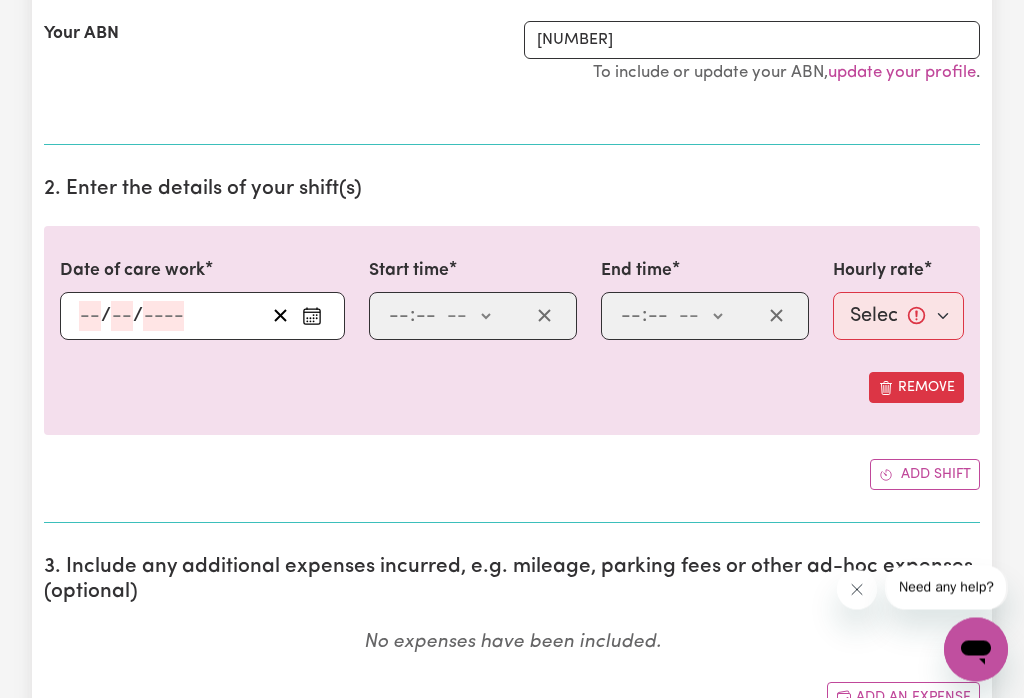 scroll, scrollTop: 436, scrollLeft: 0, axis: vertical 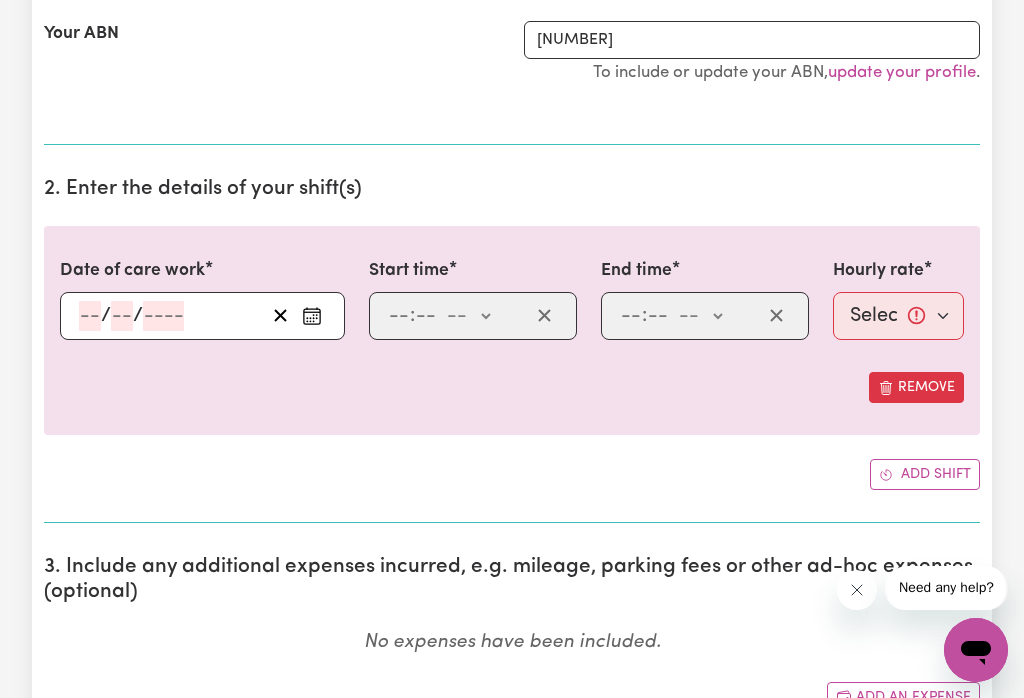 click 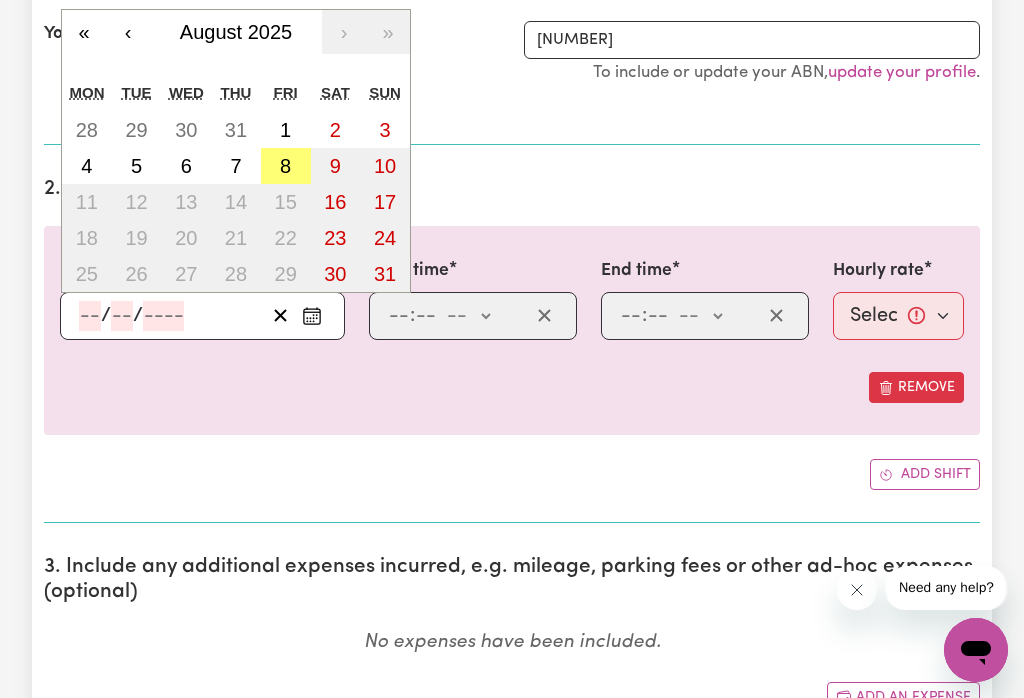 click on "8" at bounding box center [285, 166] 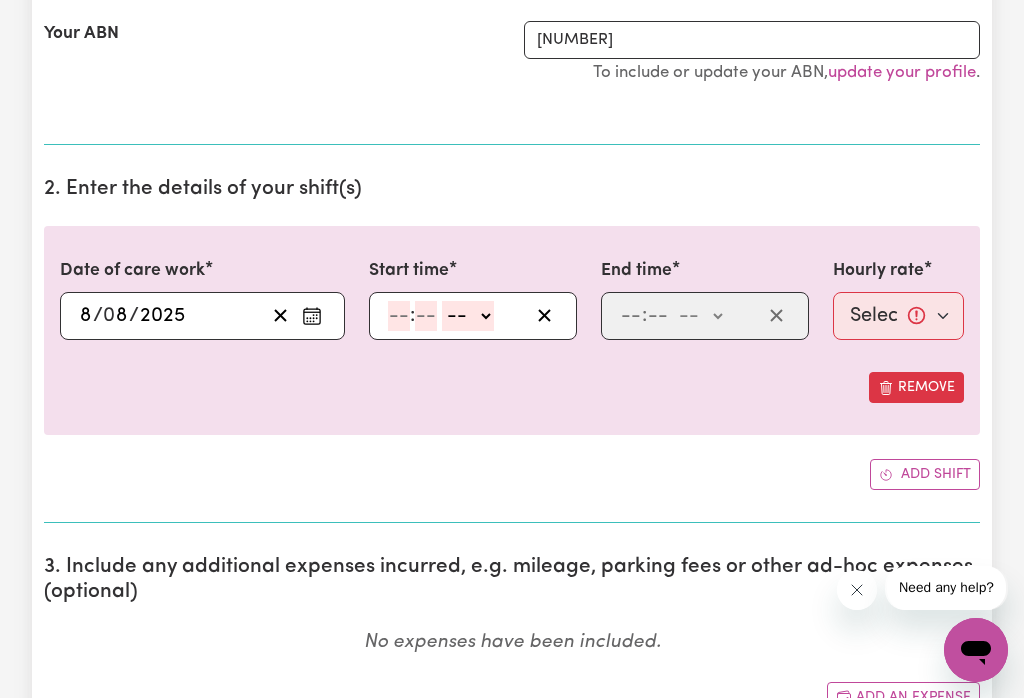 click on "-- am pm" 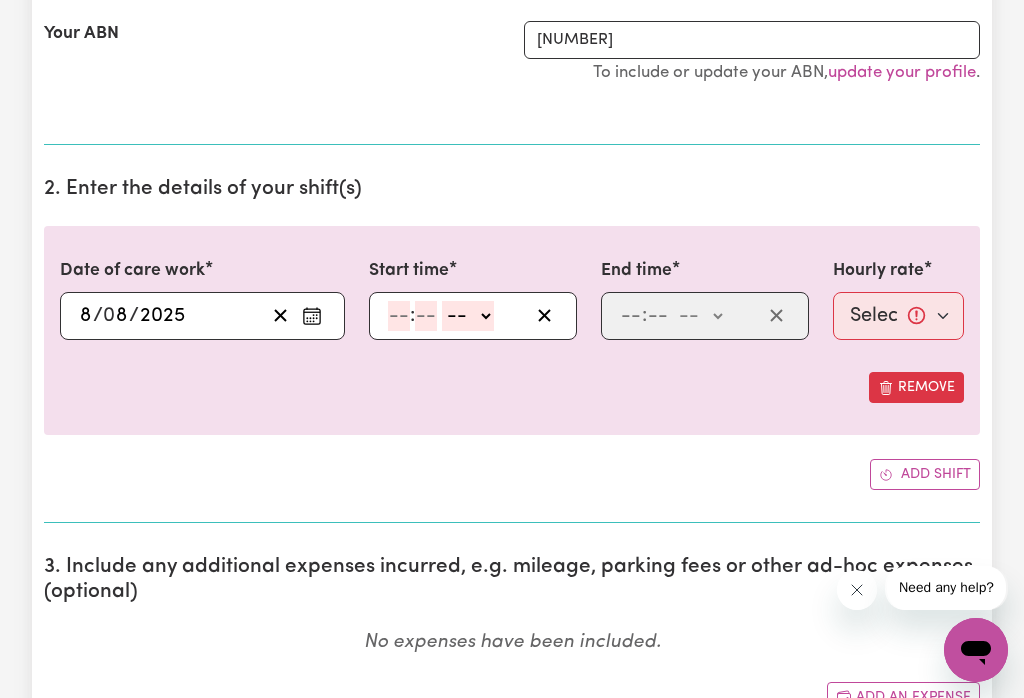 select on "am" 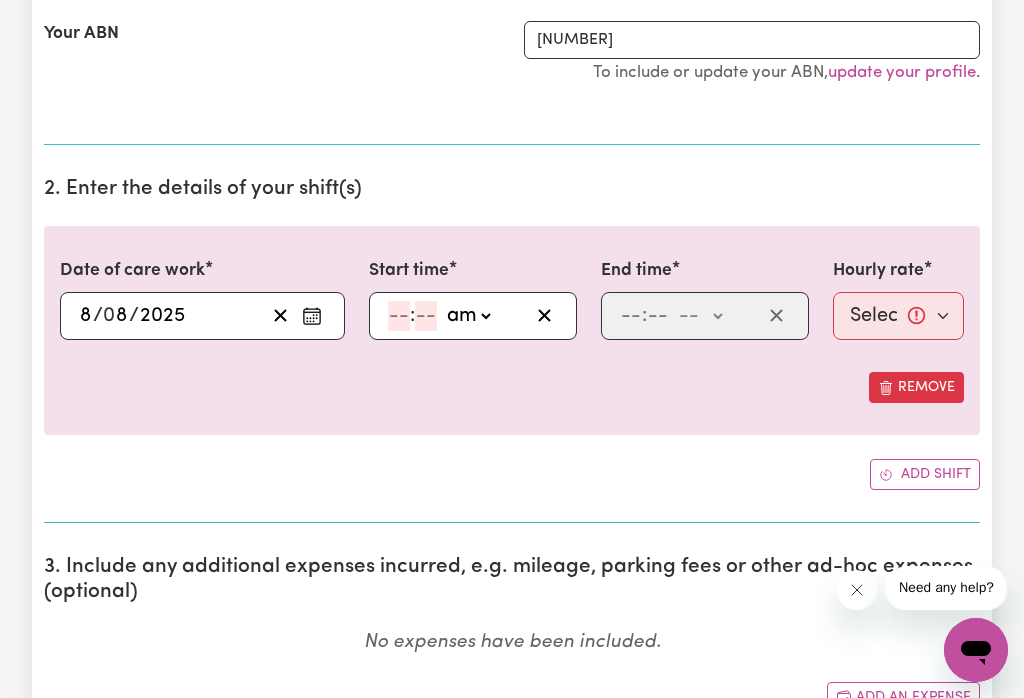 click 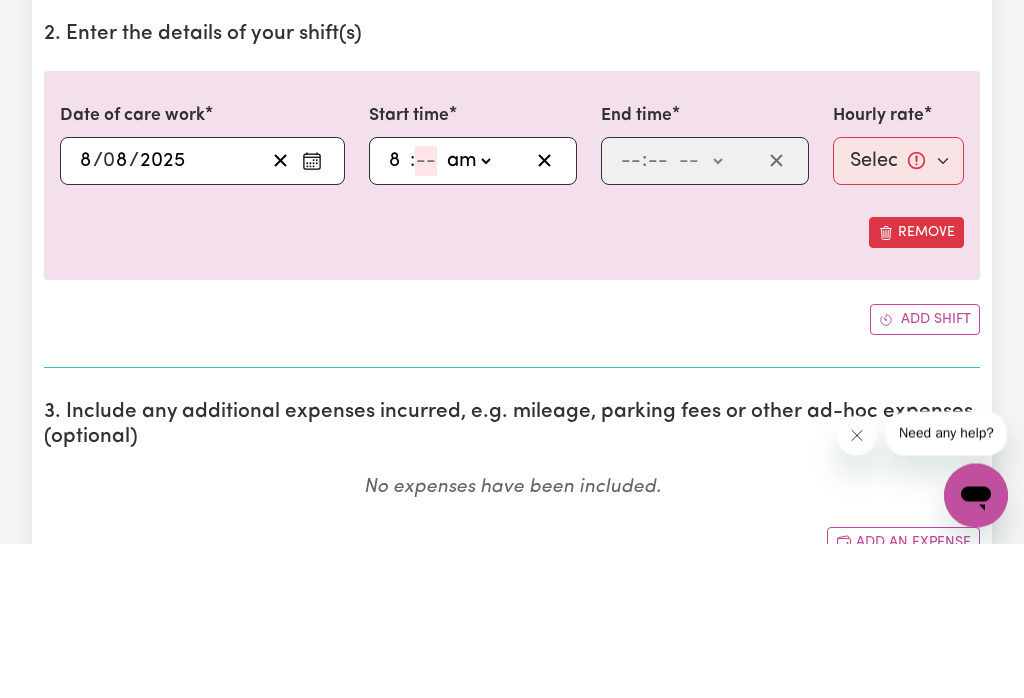 type on "8" 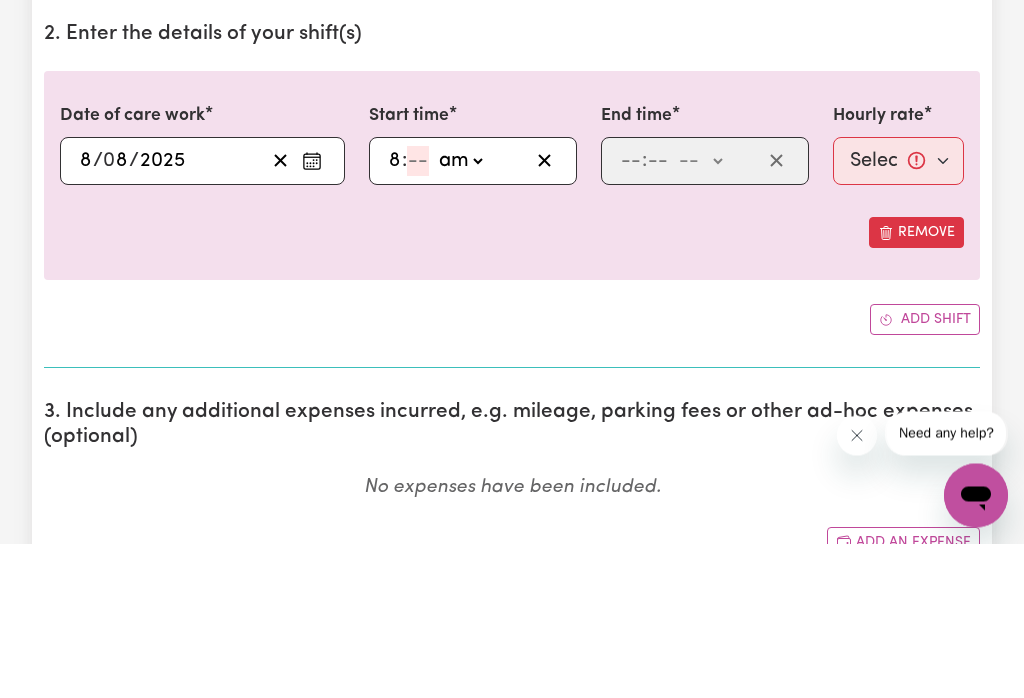 type on "08:00" 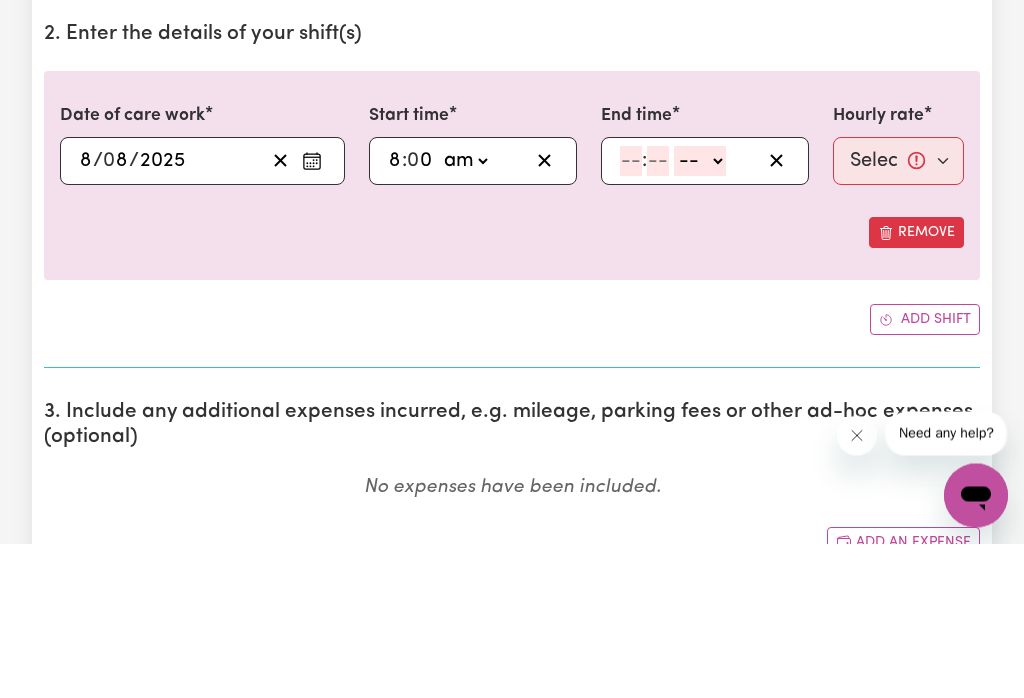 type on "0" 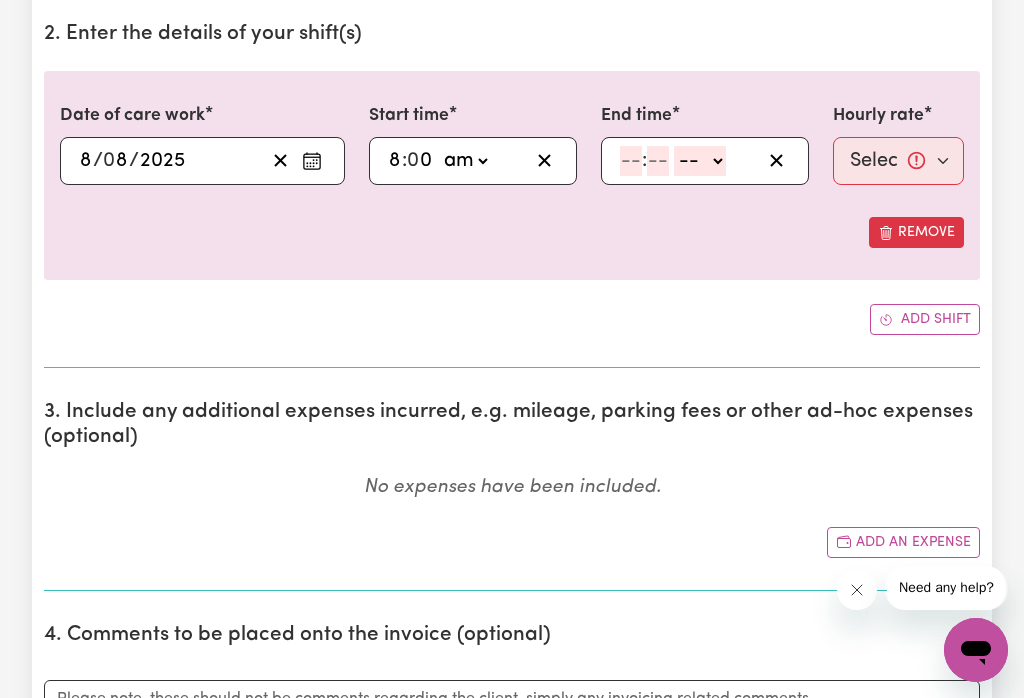 select on "am" 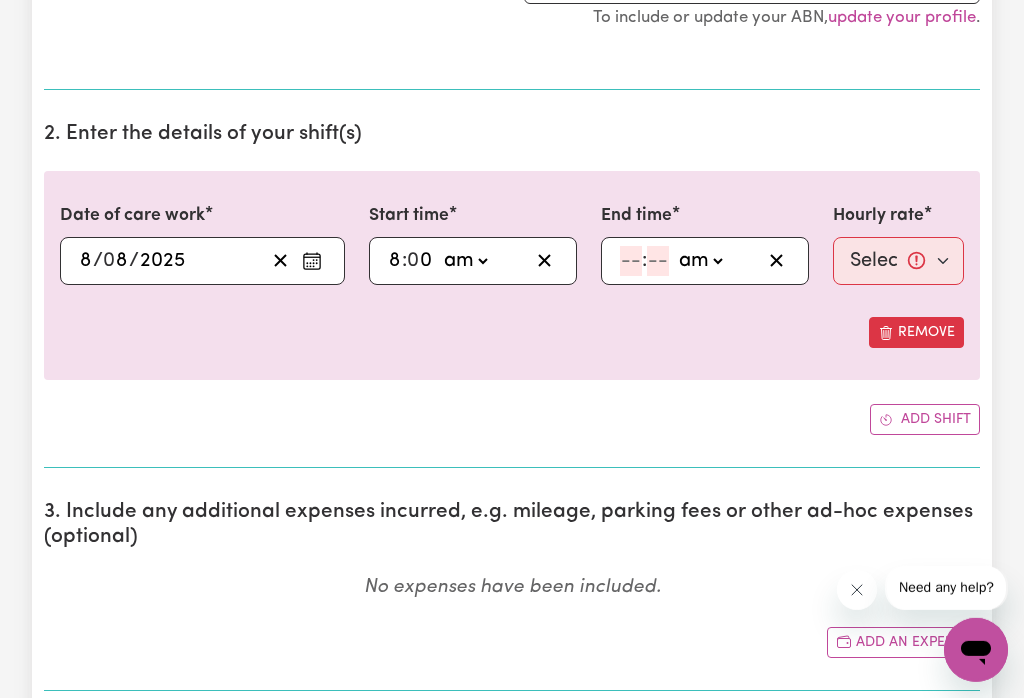 scroll, scrollTop: 523, scrollLeft: 0, axis: vertical 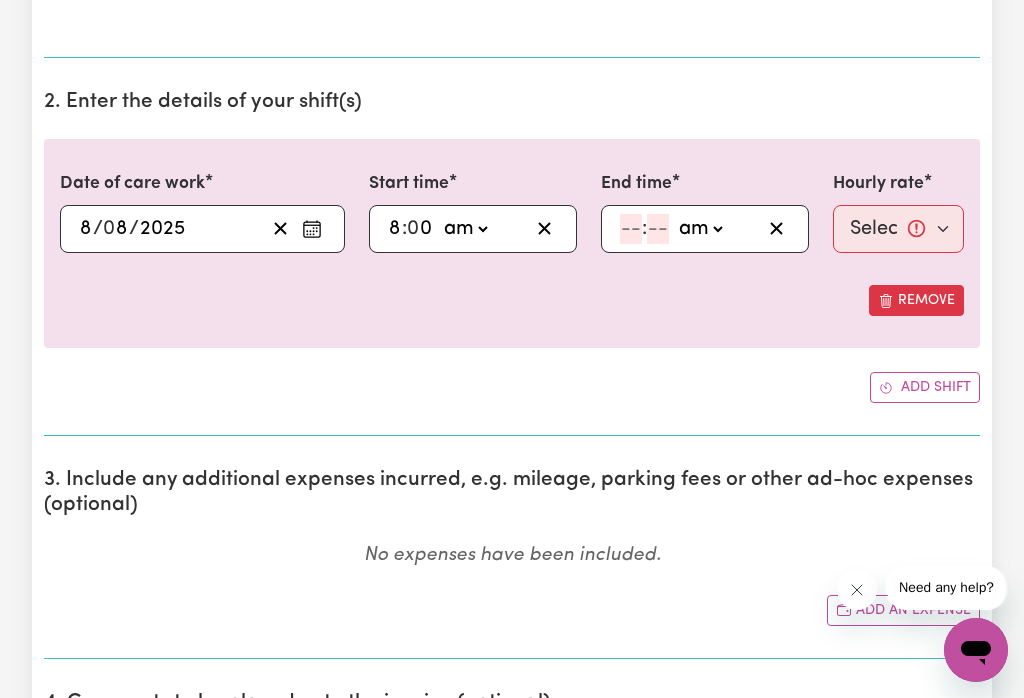 click 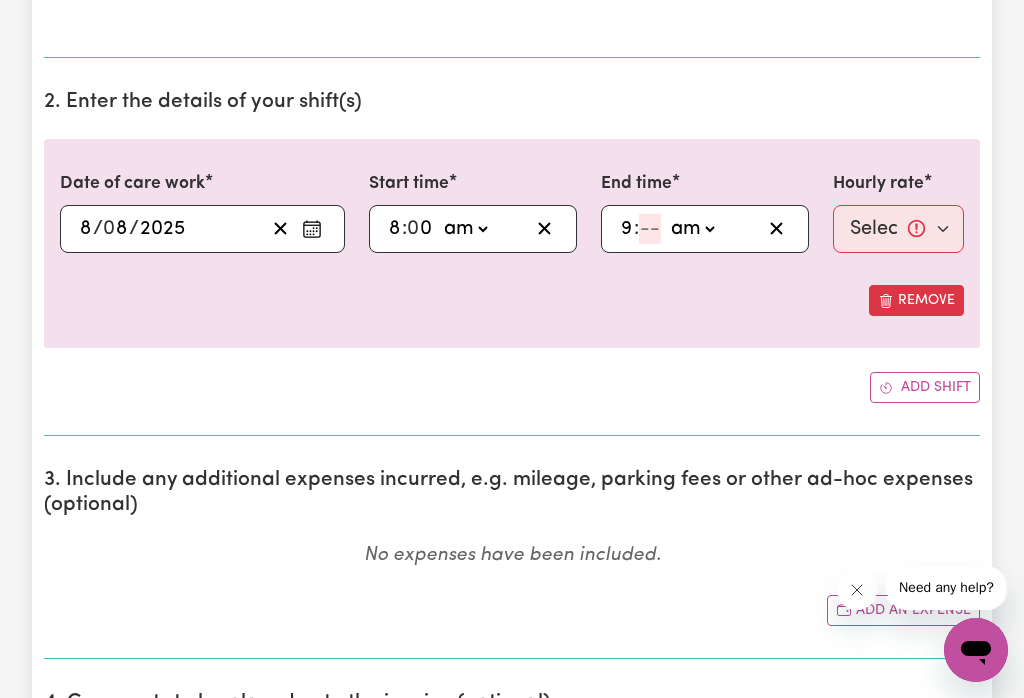 type on "0" 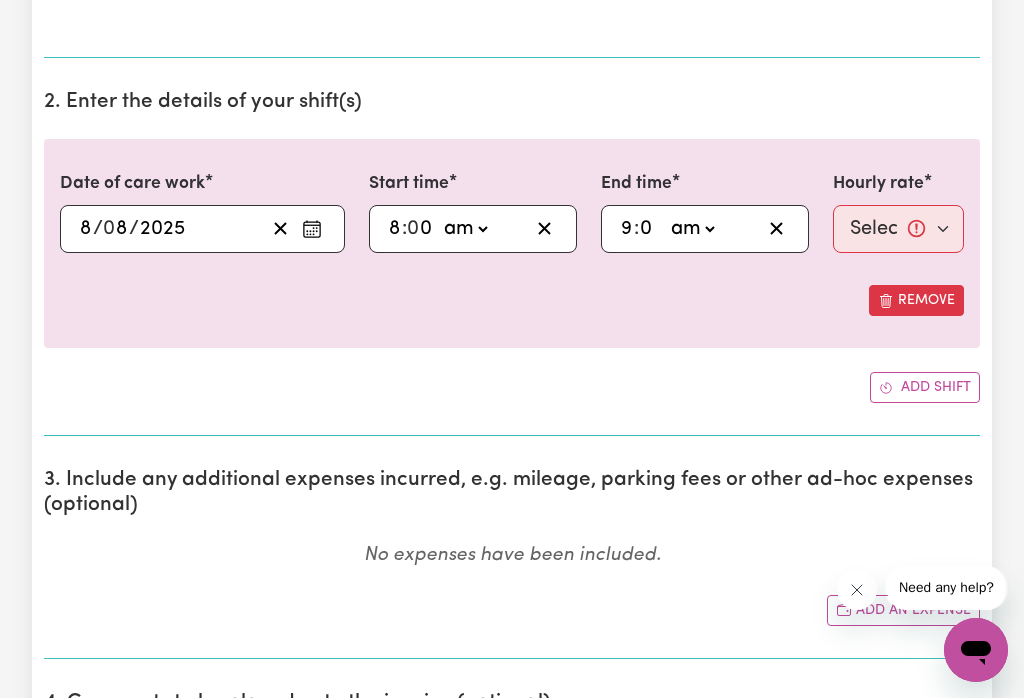 type on "09:00" 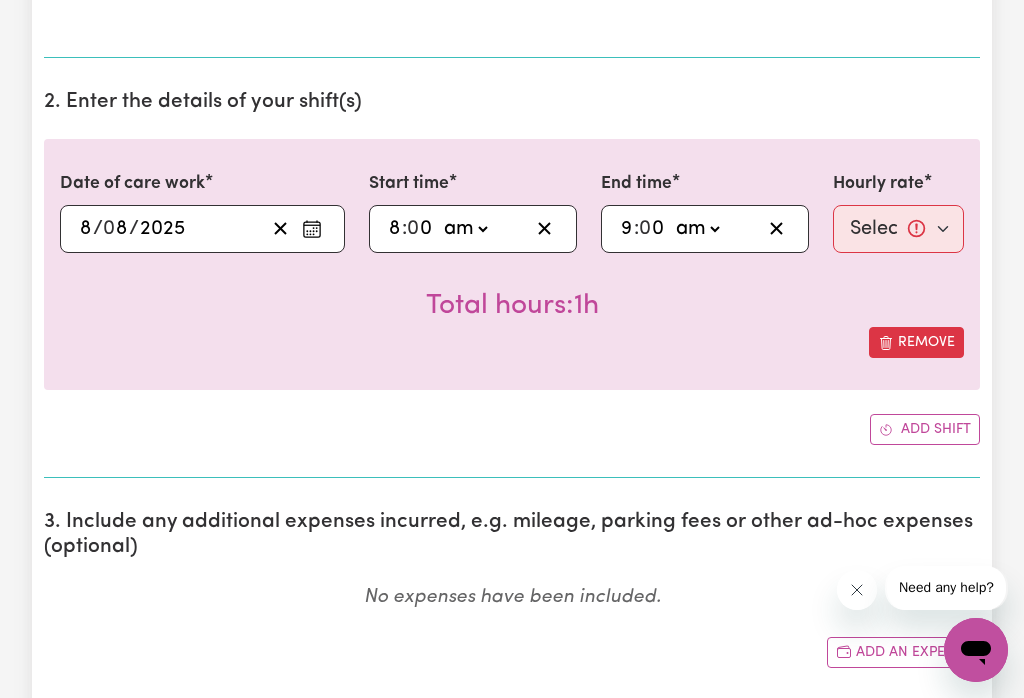 type on "0" 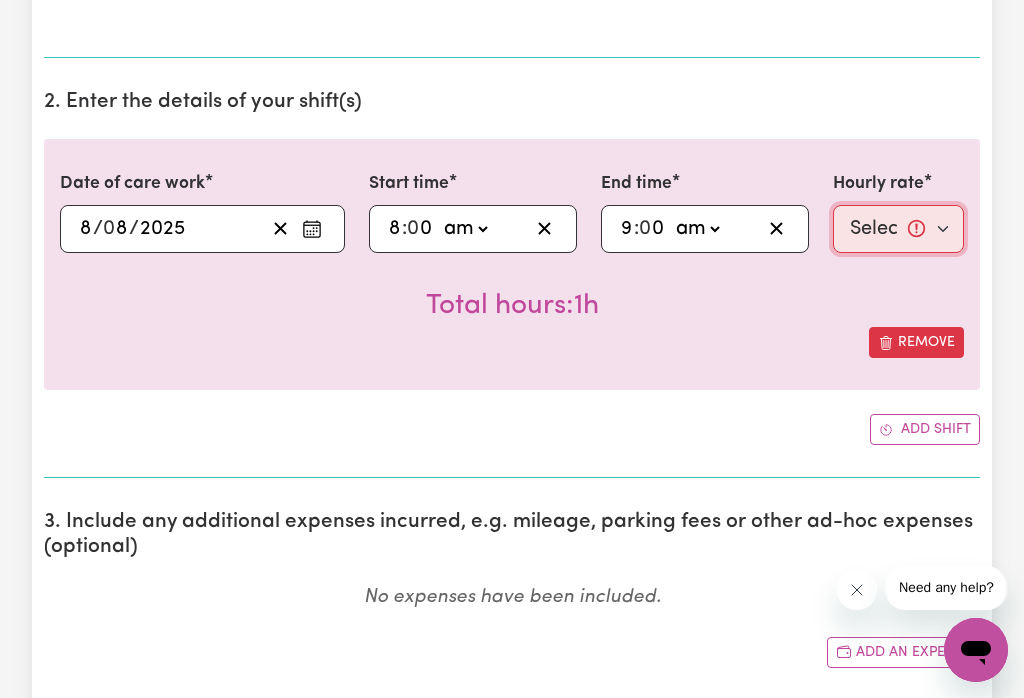 click on "Select rate... $52.87 (Weekday) $74.28 (Saturday) $85.00 (Public Holiday) $105.00 (Evening Care)" at bounding box center [898, 229] 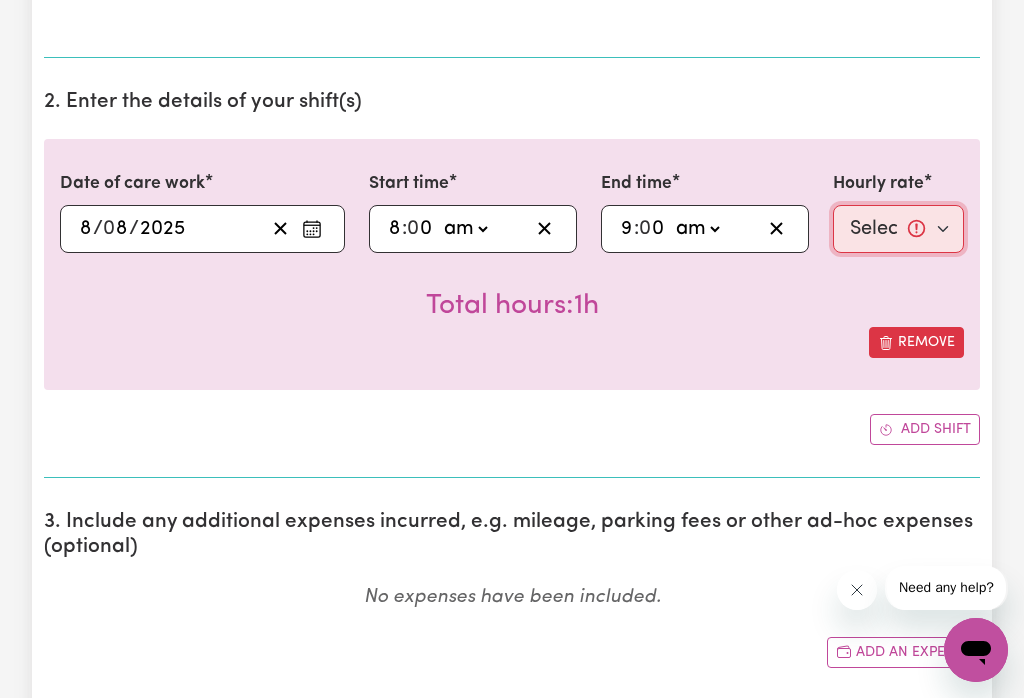 select on "52.87-Weekday" 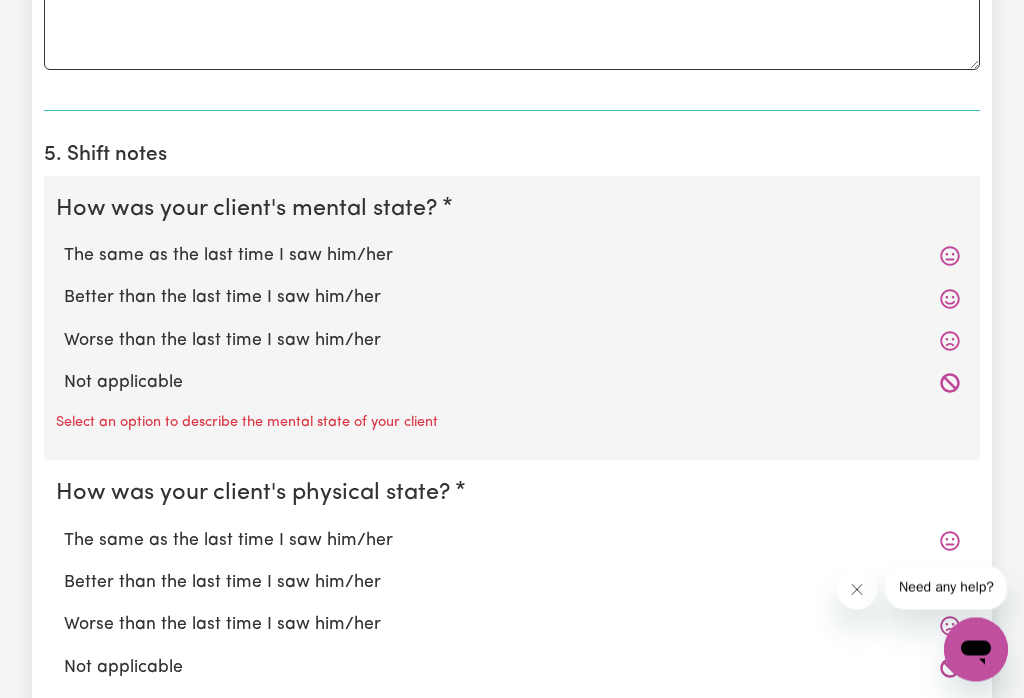 scroll, scrollTop: 1388, scrollLeft: 0, axis: vertical 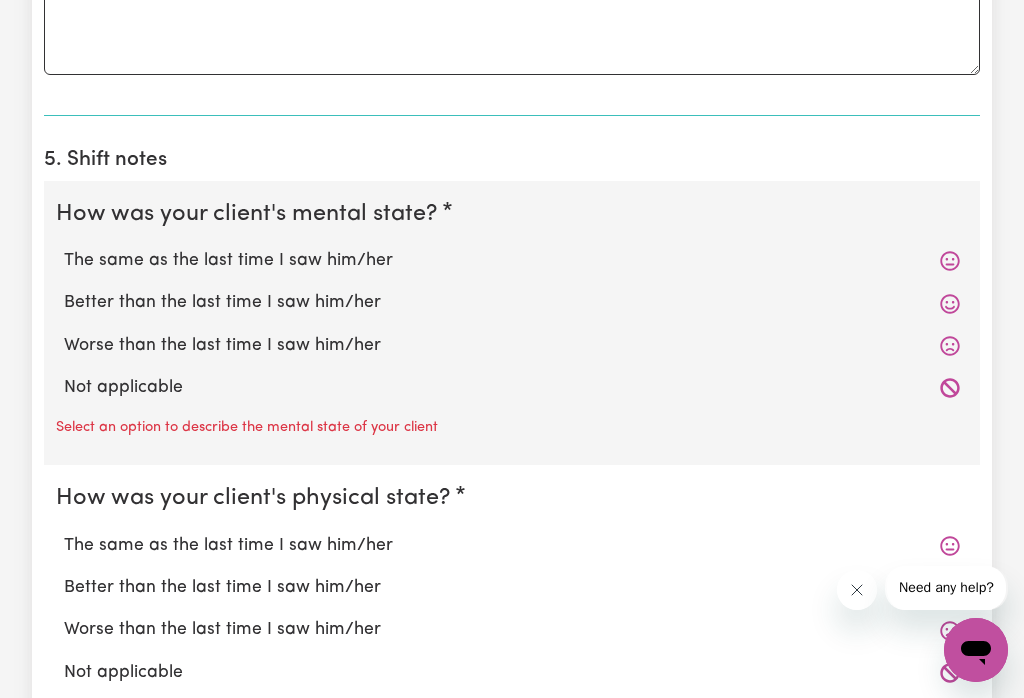 click on "The same as the last time I saw him/her" at bounding box center [512, 261] 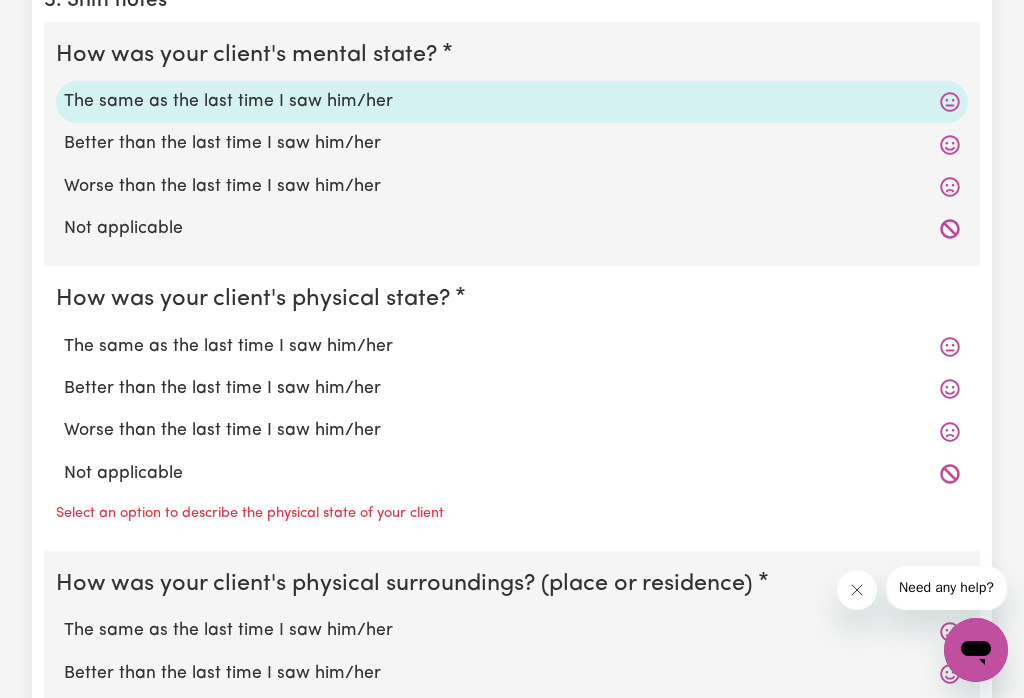 click on "The same as the last time I saw him/her" at bounding box center (512, 347) 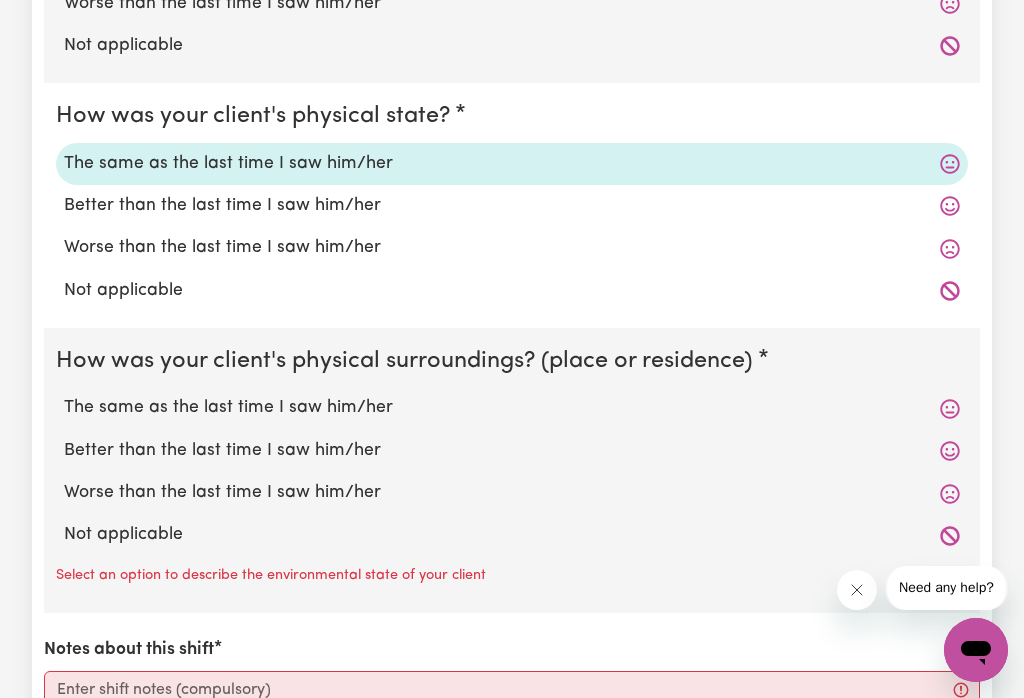 click on "The same as the last time I saw him/her" at bounding box center [512, 408] 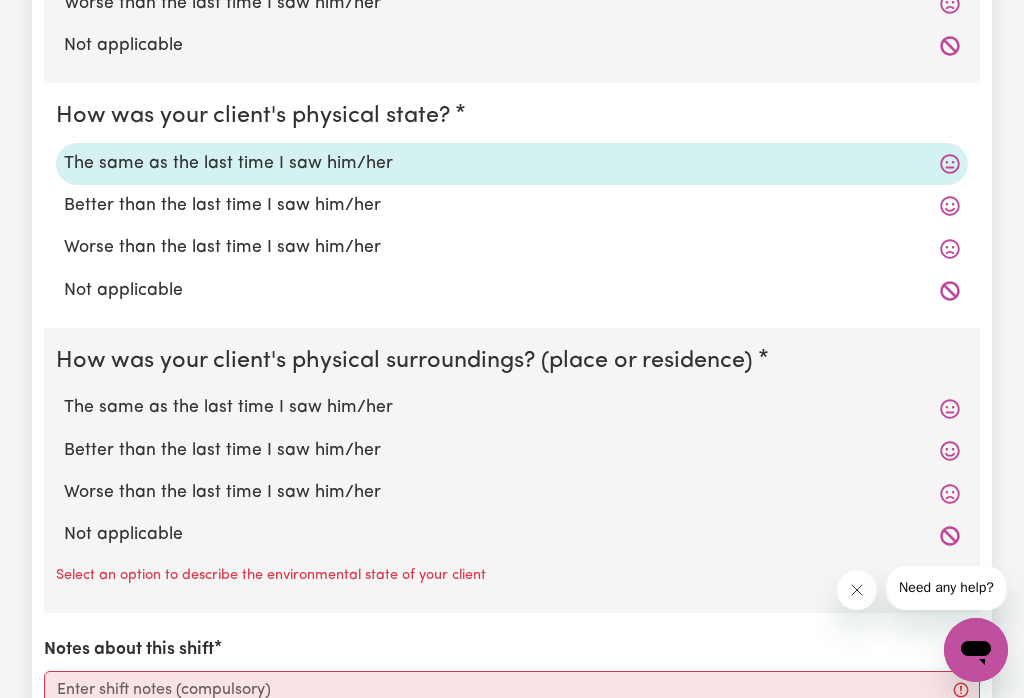 click on "The same as the last time I saw him/her" at bounding box center (63, 394) 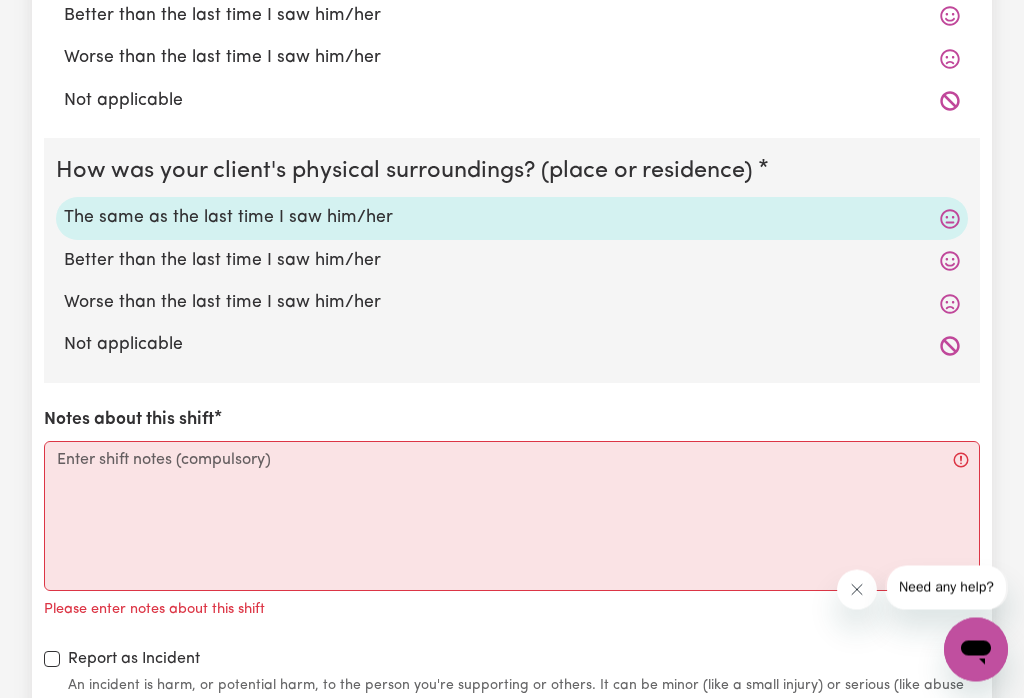 scroll, scrollTop: 1951, scrollLeft: 0, axis: vertical 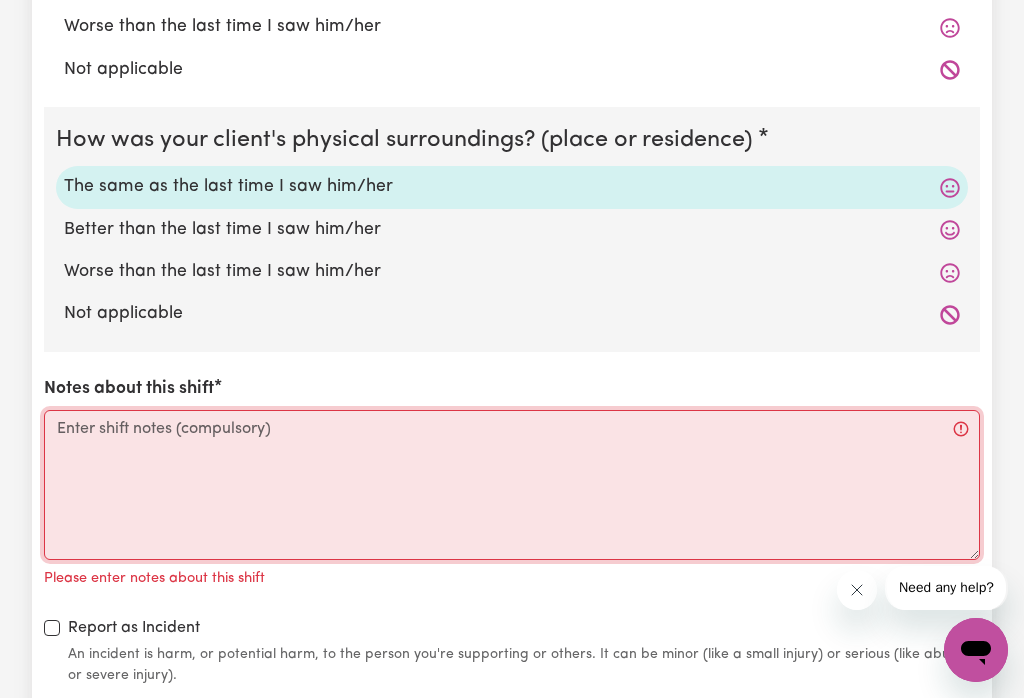 click on "Notes about this shift" at bounding box center (512, 485) 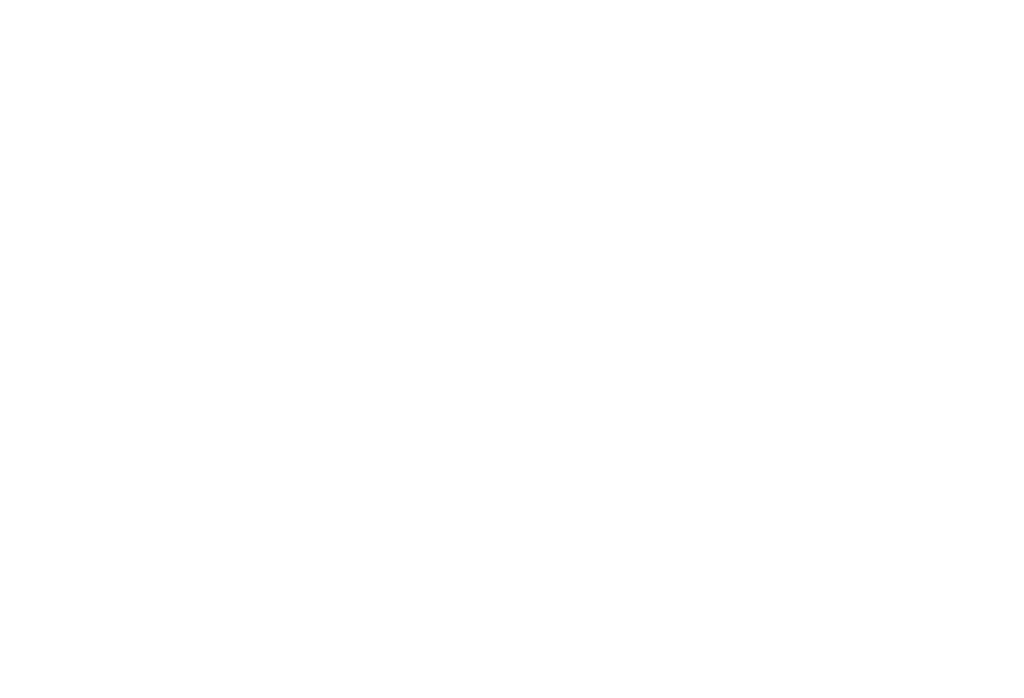 scroll, scrollTop: 581, scrollLeft: 0, axis: vertical 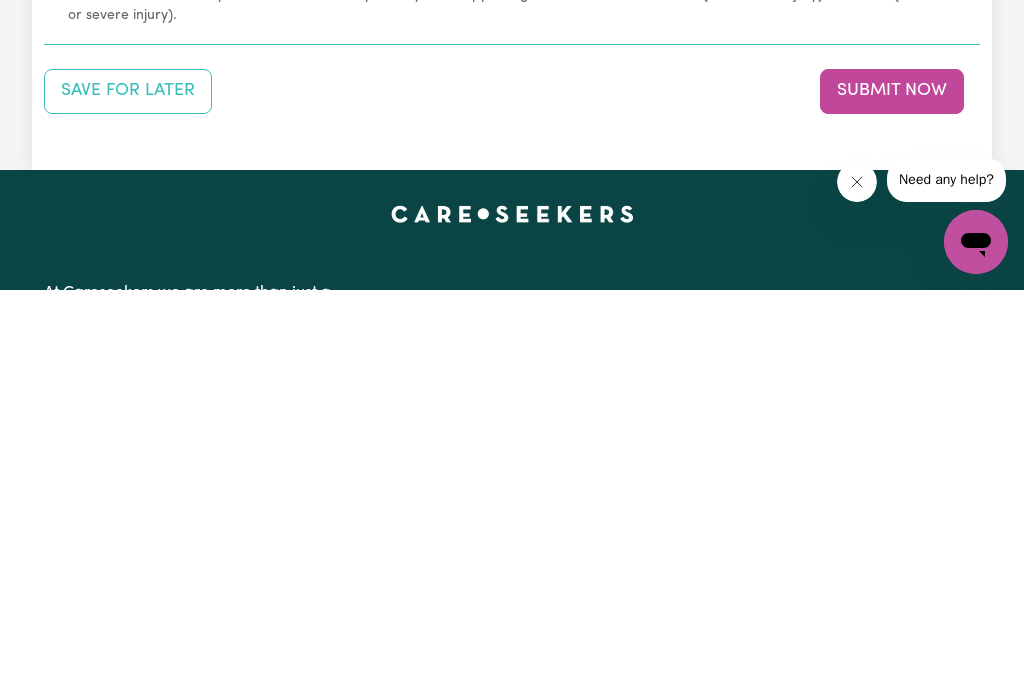 type on "Arrived for 1 hour shift at 8am with client in [CITY] on [DATE], client lives with her husband and required full assistance with all aspects with personal care and grooming, to wash, dry, undress and dress apply creams, client unable to initiate task and requires full assistance. 1 hour shift completed at 9am." 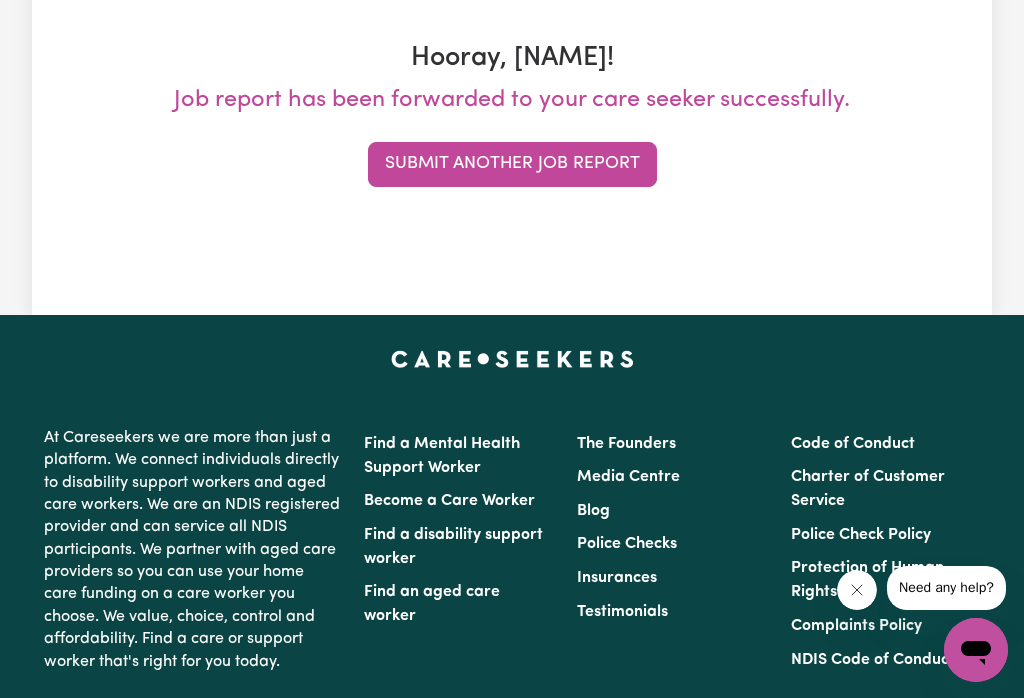 scroll, scrollTop: 0, scrollLeft: 0, axis: both 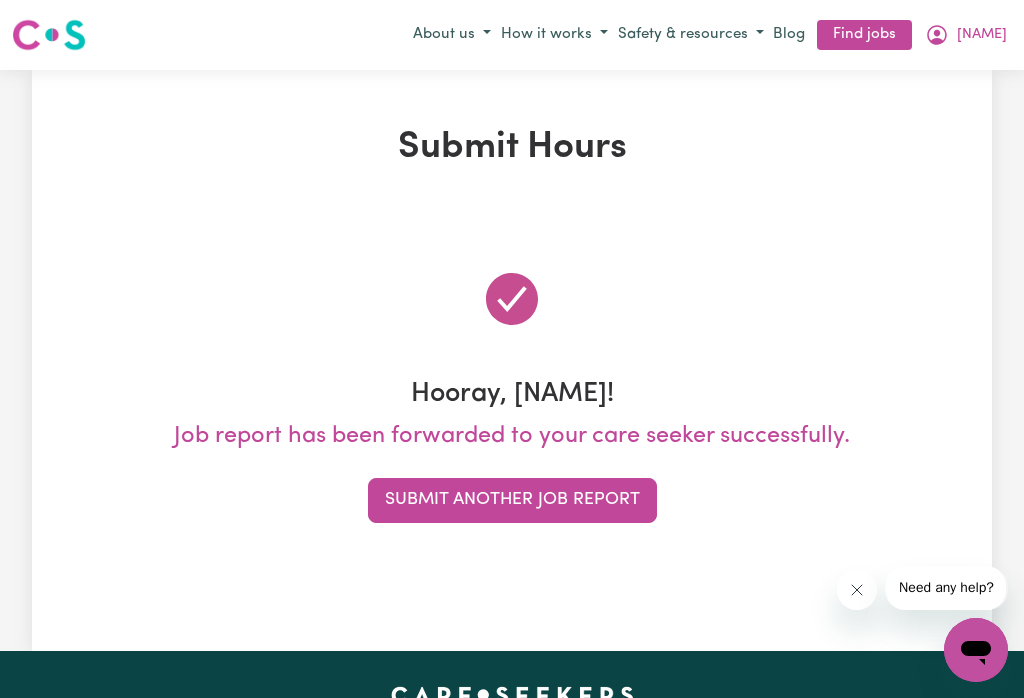 click on "Submit Another Job Report" at bounding box center [512, 500] 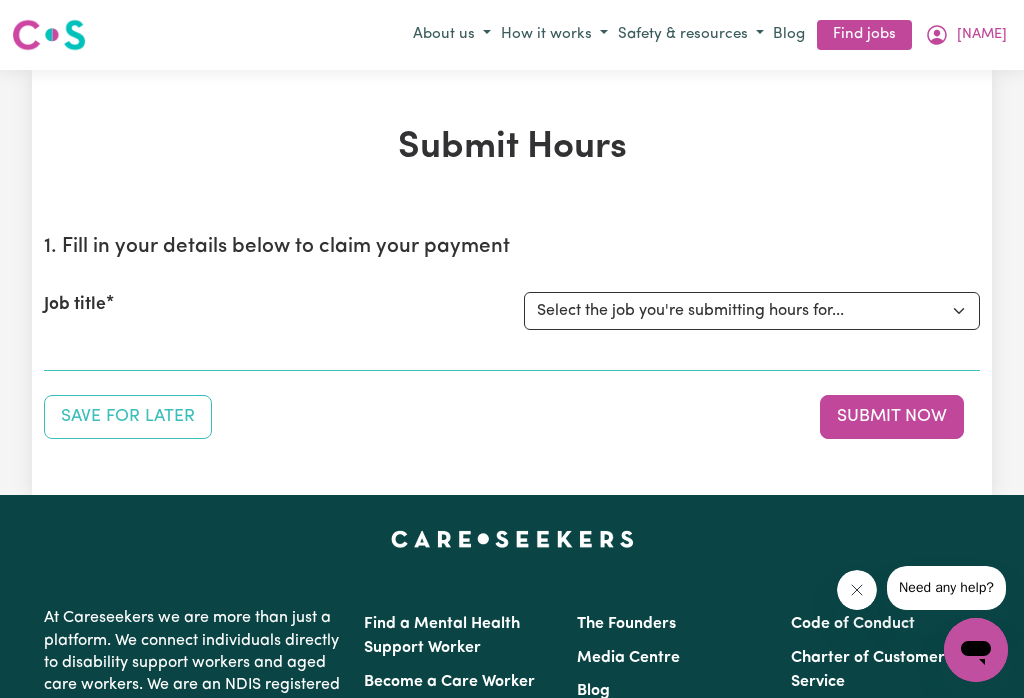 click on "Select the job you're submitting hours for... [[NAME]] Careworker for Italian Lady [[NAME]] Personal Carer for Italian Lady in [CITY] [[NAME]] Support Worker required at [CITY], [STATE] for Admin, Domestic Assistance, and Social Companionship [[NAME]] Social Companionship [[NAME]] Personal Carer for aged gentleman in [CITY]" at bounding box center [752, 311] 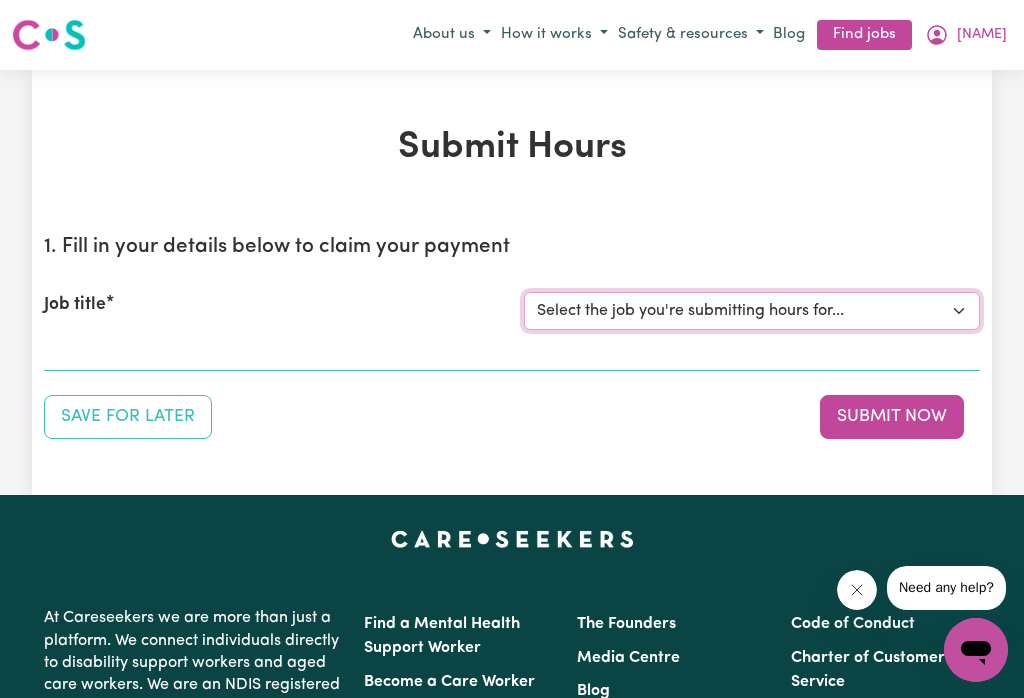 select on "9780" 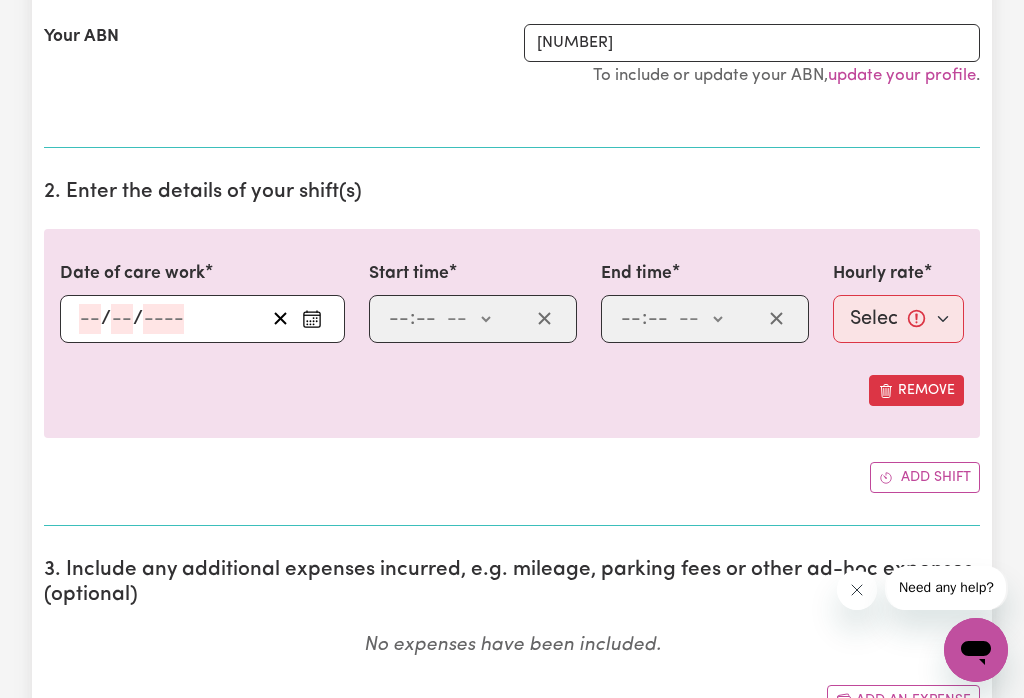 scroll, scrollTop: 452, scrollLeft: 0, axis: vertical 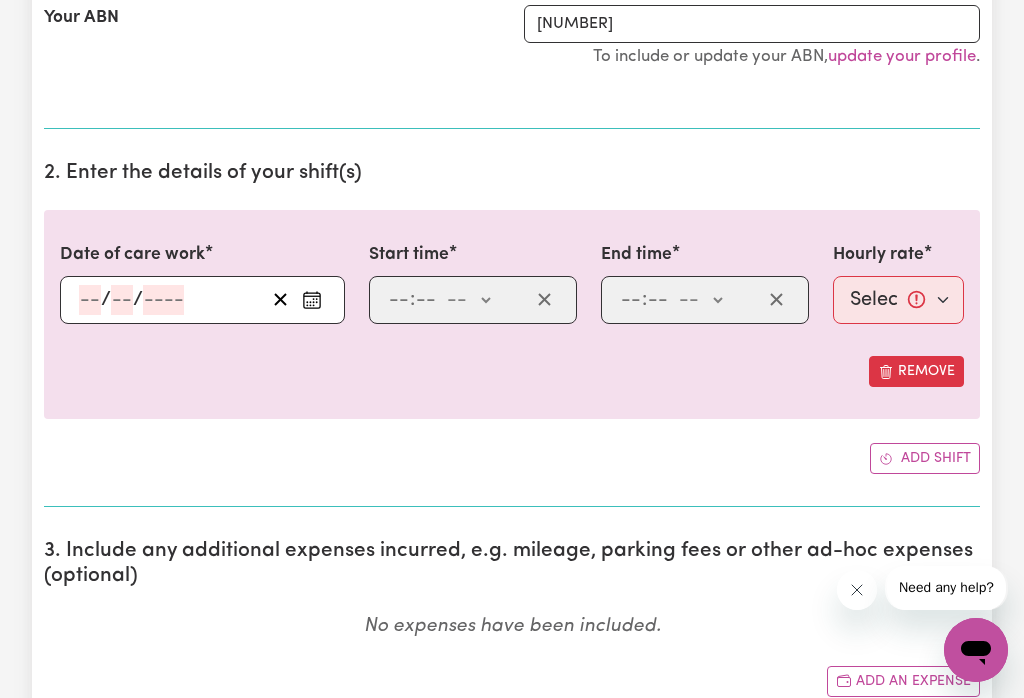 click at bounding box center [312, 300] 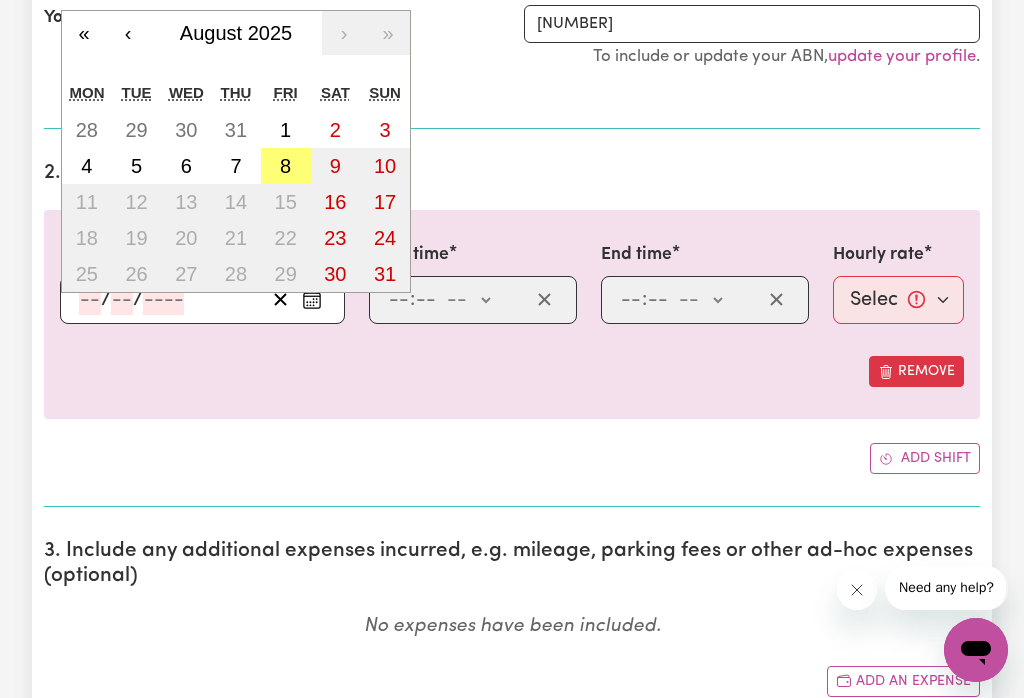 click on "8" at bounding box center [285, 166] 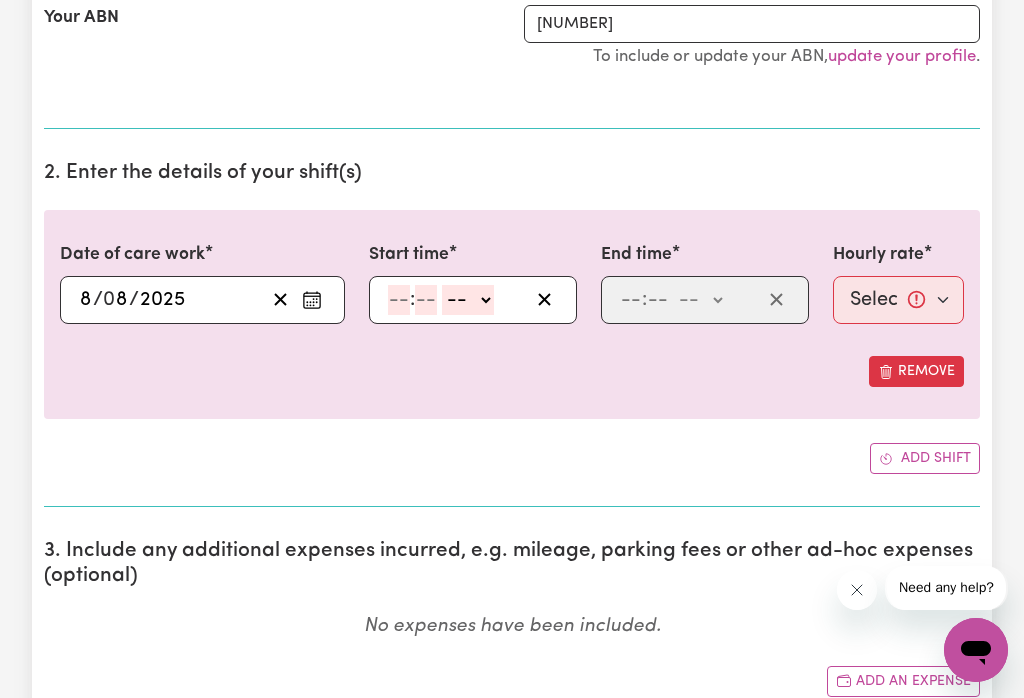 type on "2025-08-08" 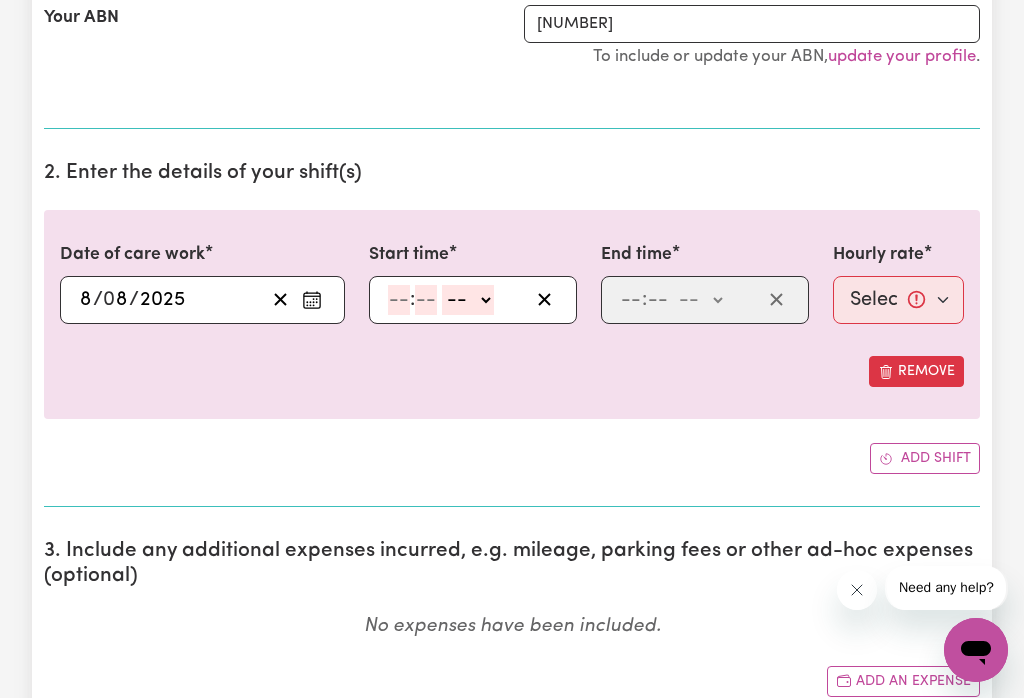 type on "8" 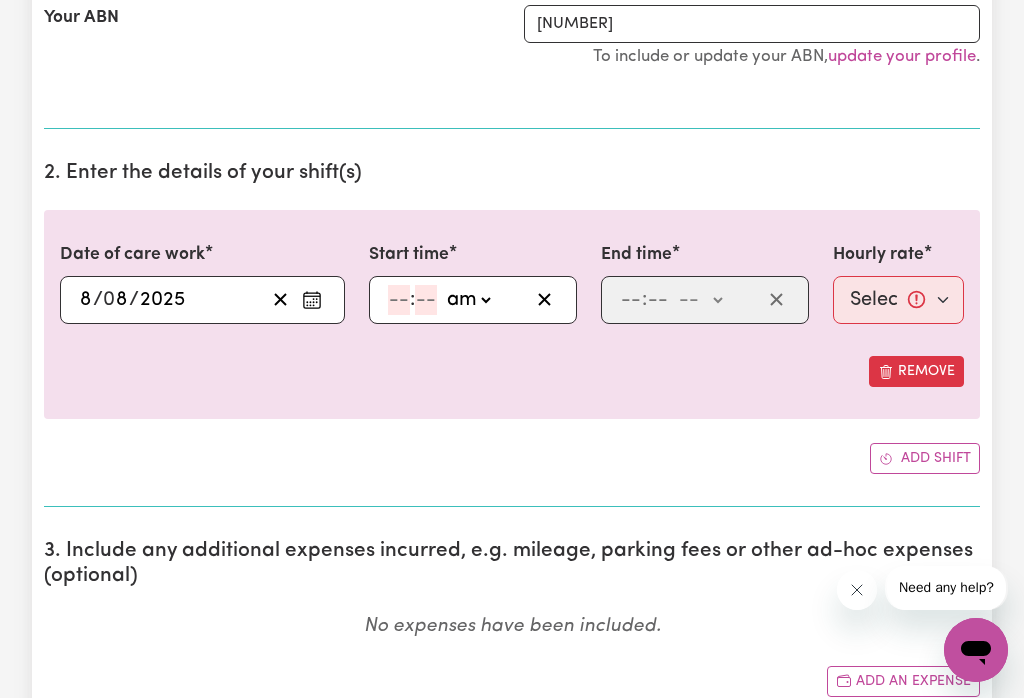 click 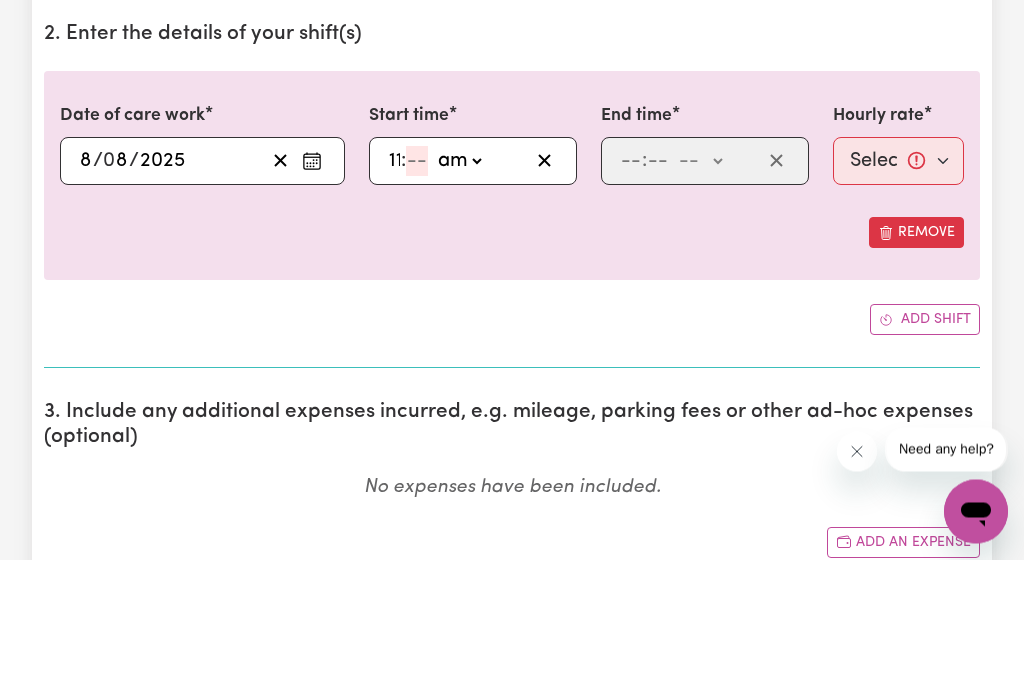 type on "11" 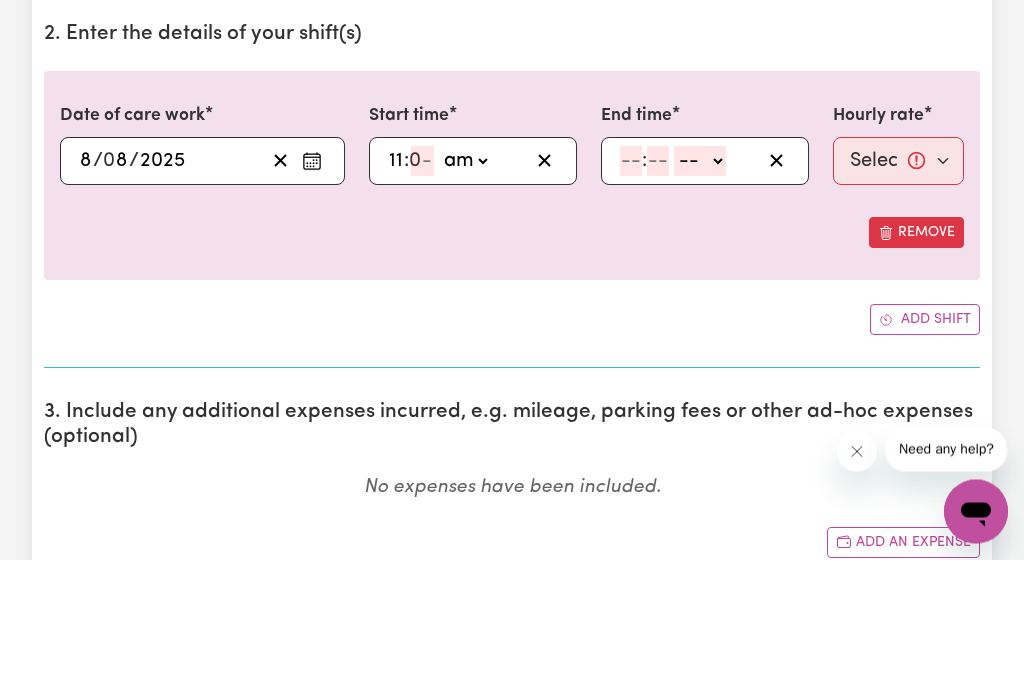 type on "11:03" 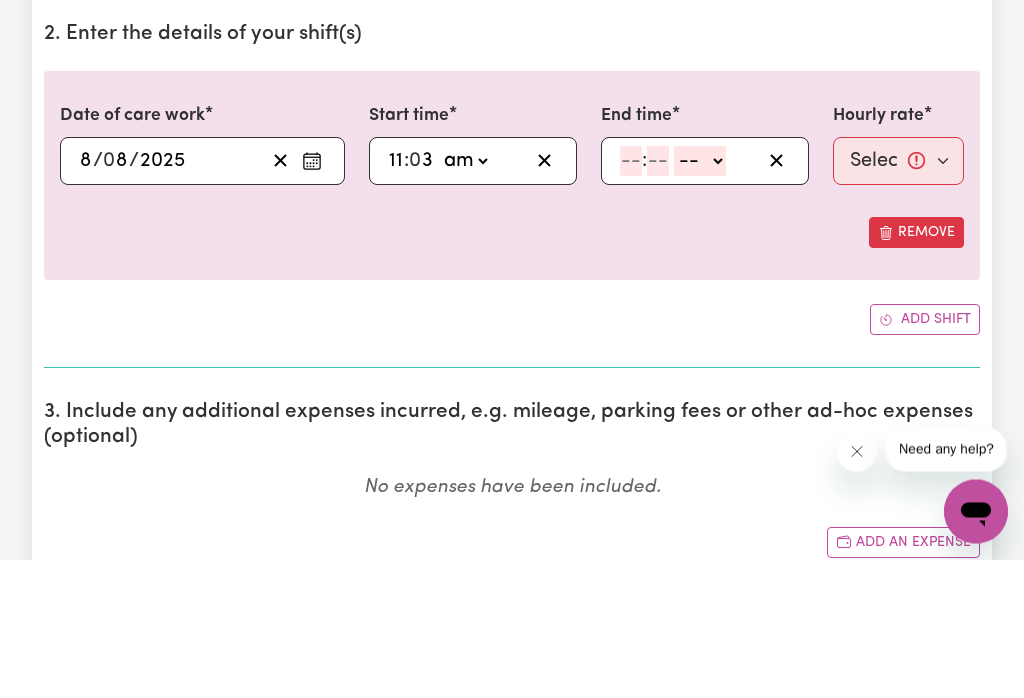 type on "30" 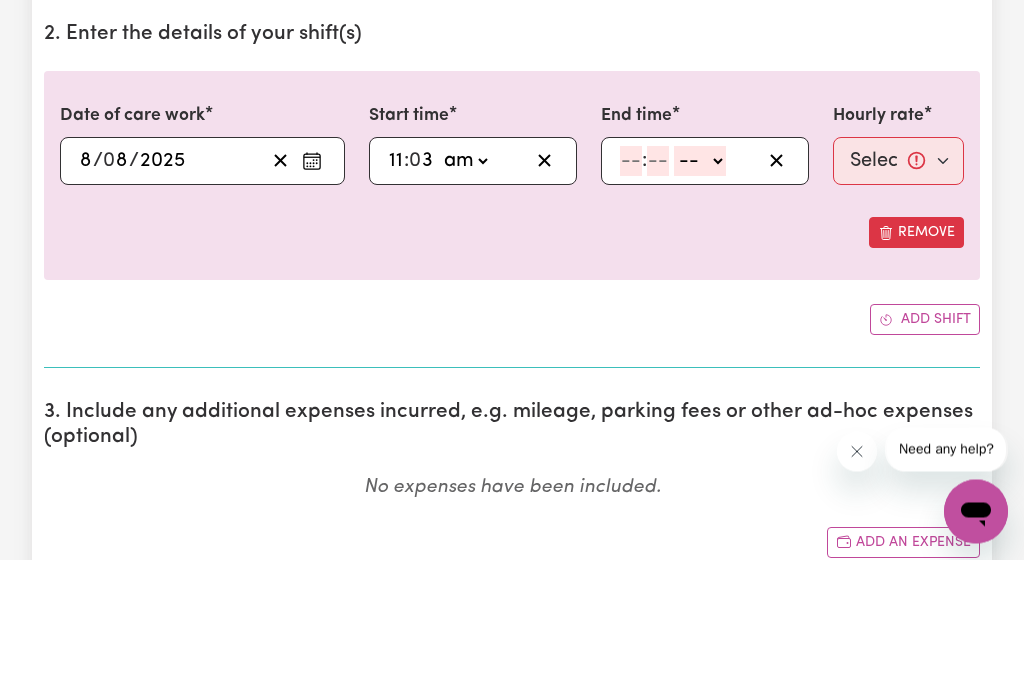 type on "11:30" 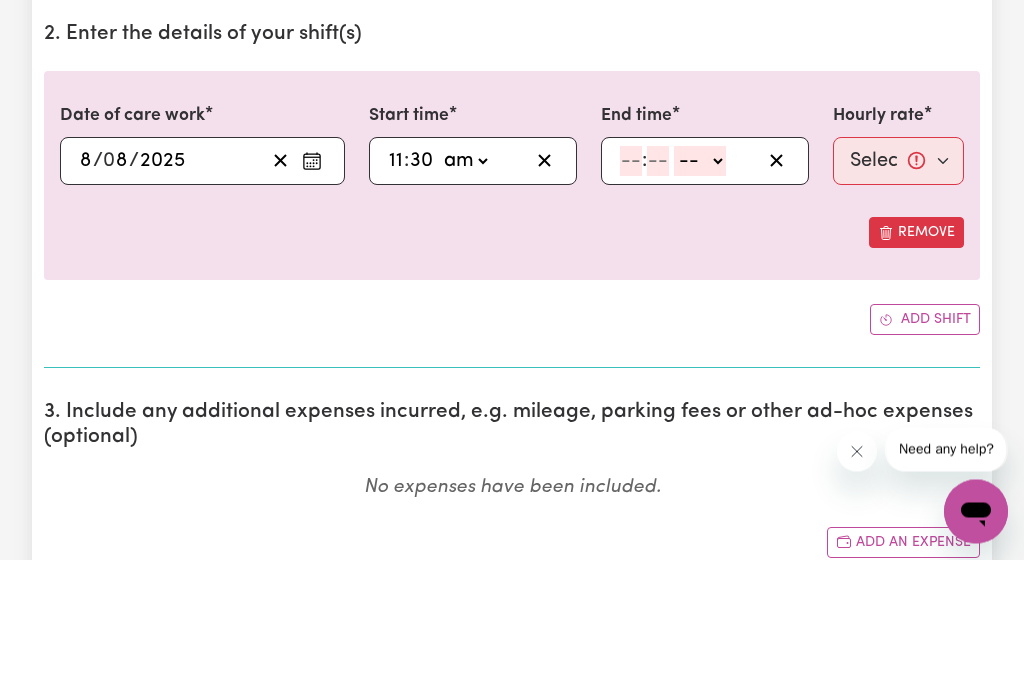 type on "30" 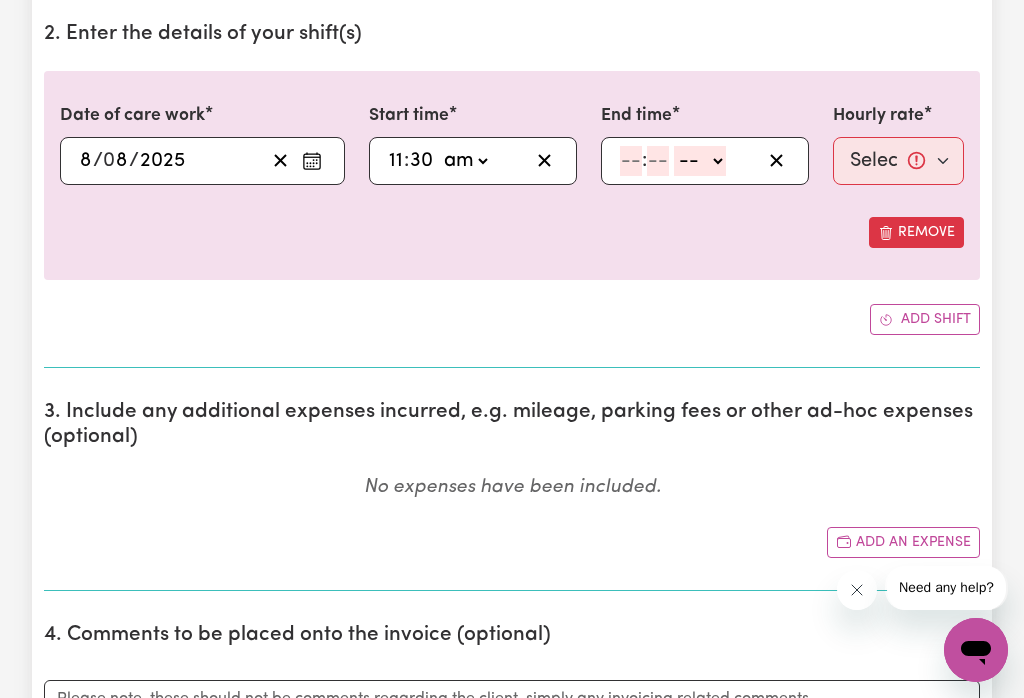 select on "pm" 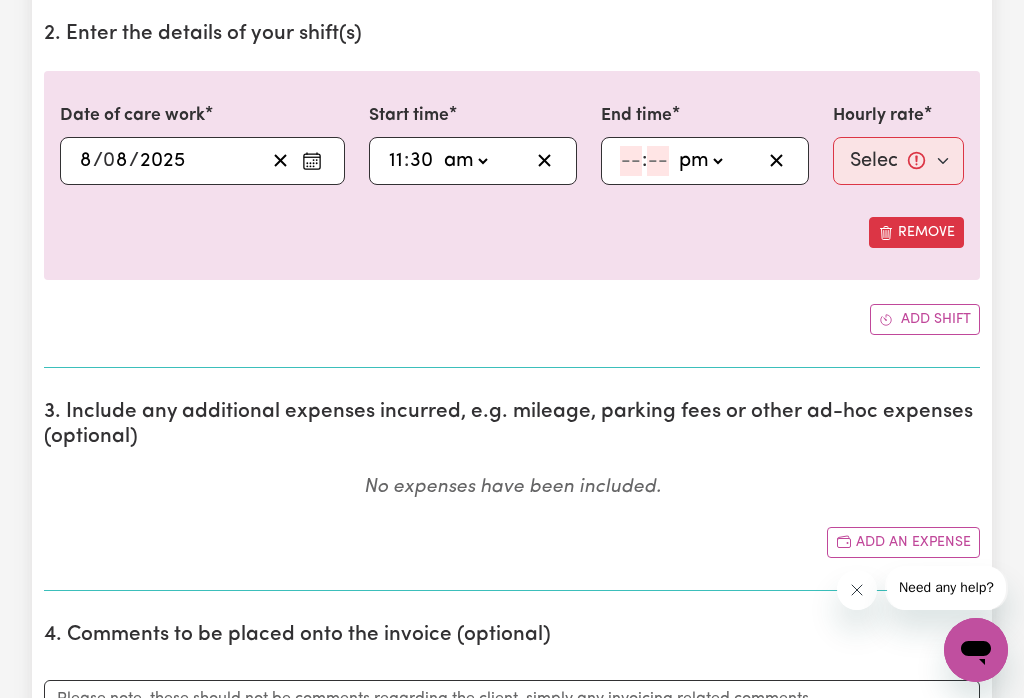 click 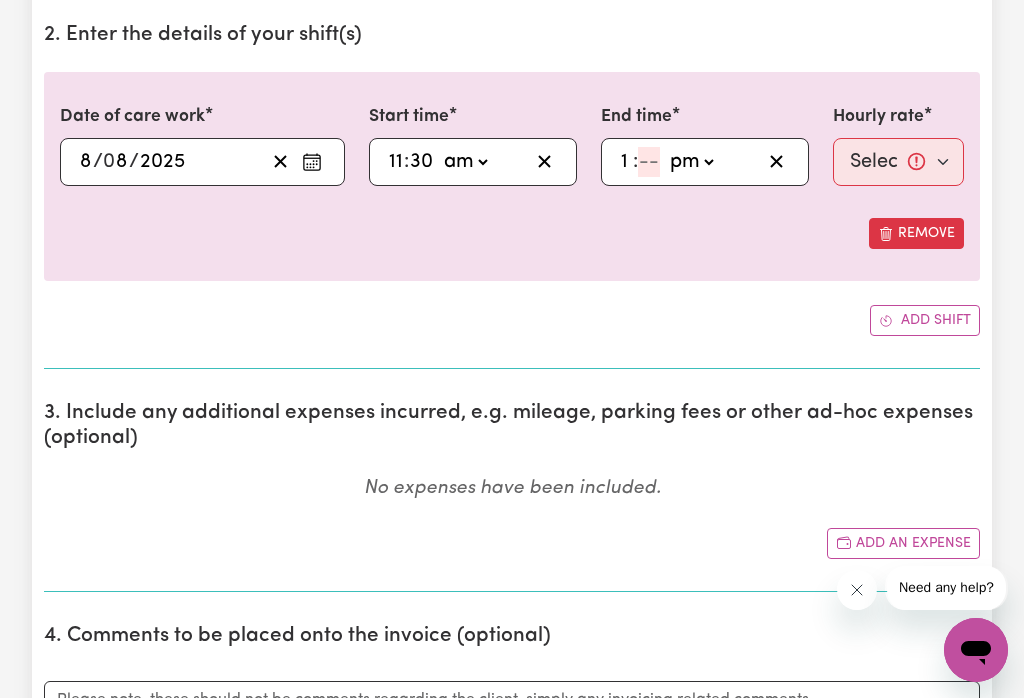 type on "1" 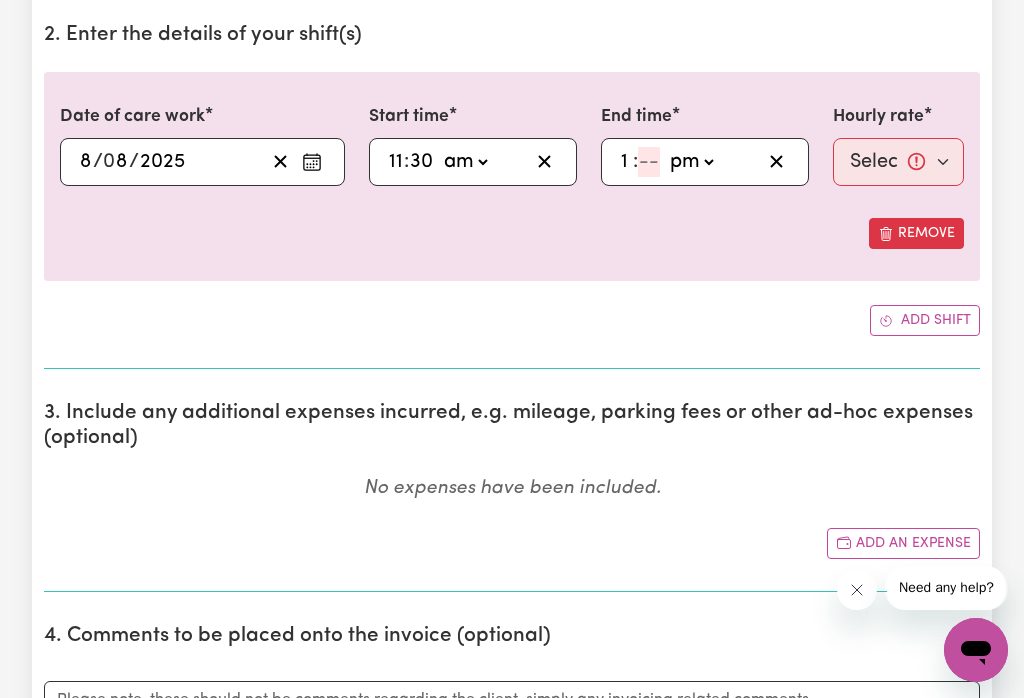 type on "3" 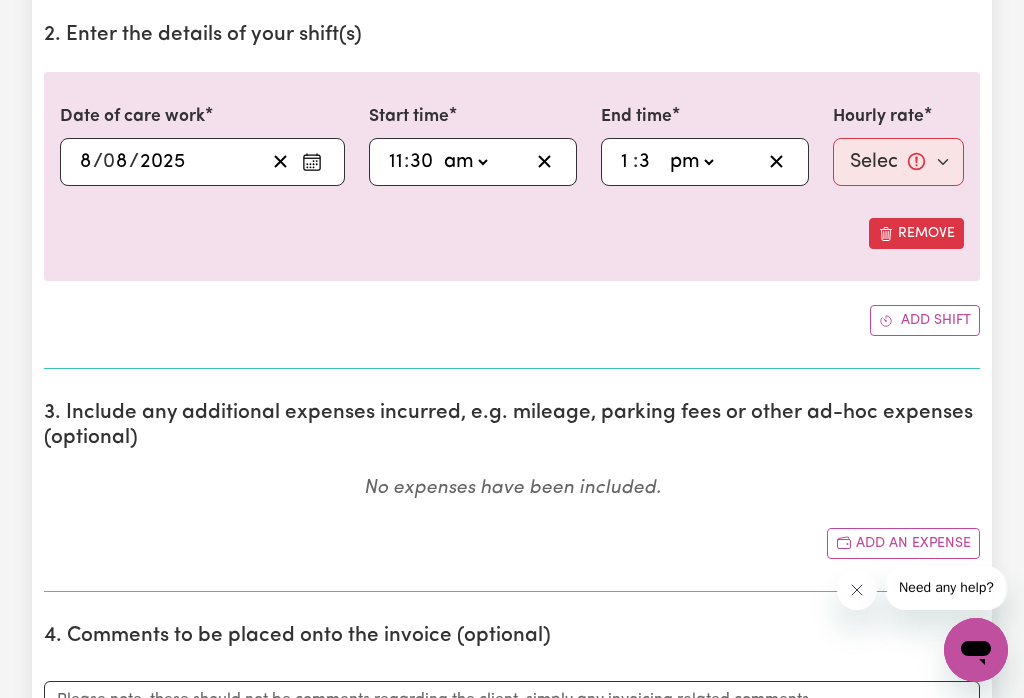 type on "13:03" 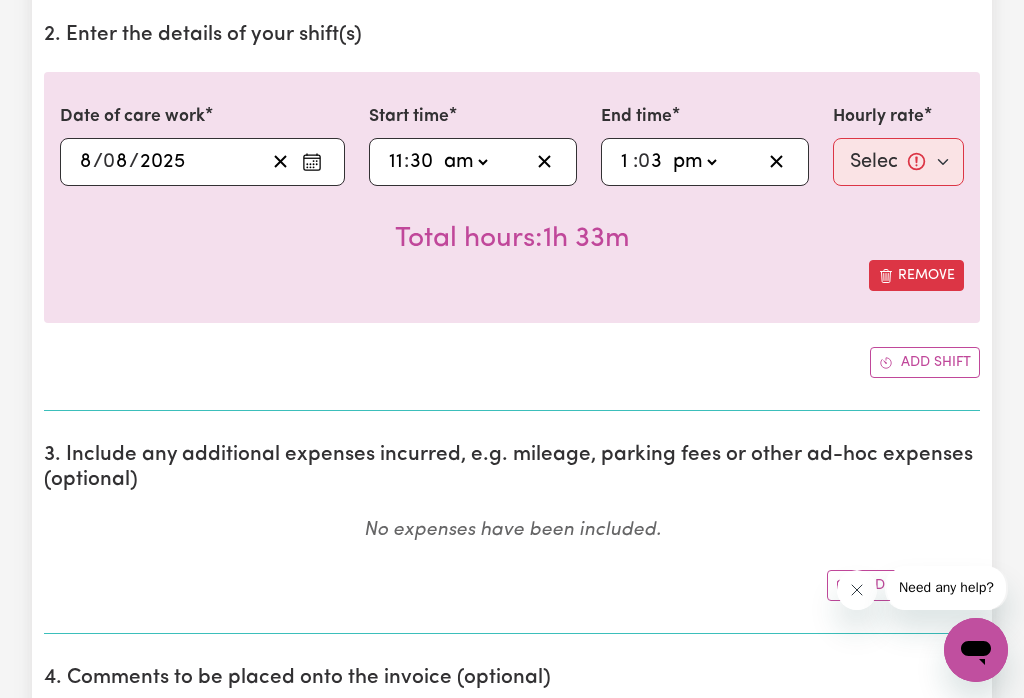 type on "30" 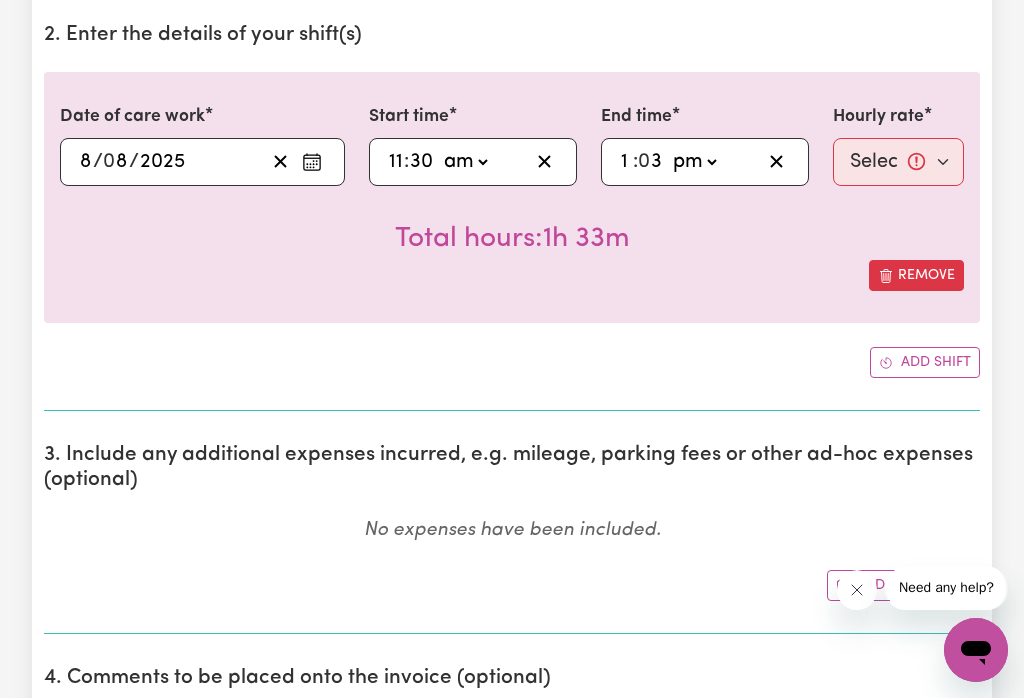 type on "13:30" 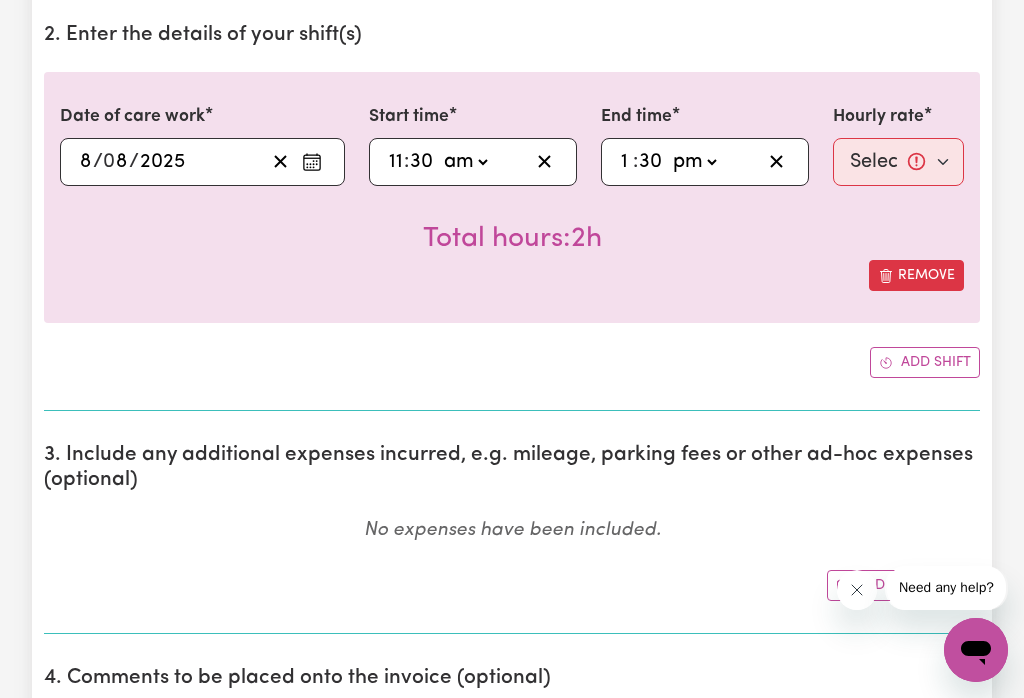 type on "30" 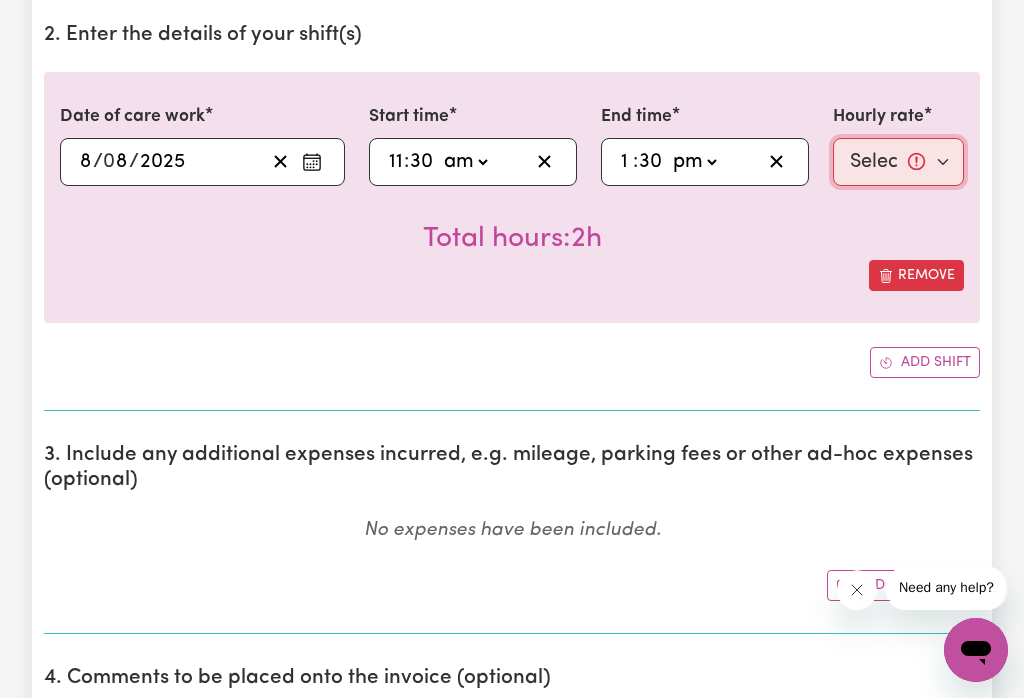 click on "Select rate... $52.87 (Weekday) $67.63 (Saturday) $67.63 (Sunday) $105.75 (Public Holiday)" at bounding box center [898, 162] 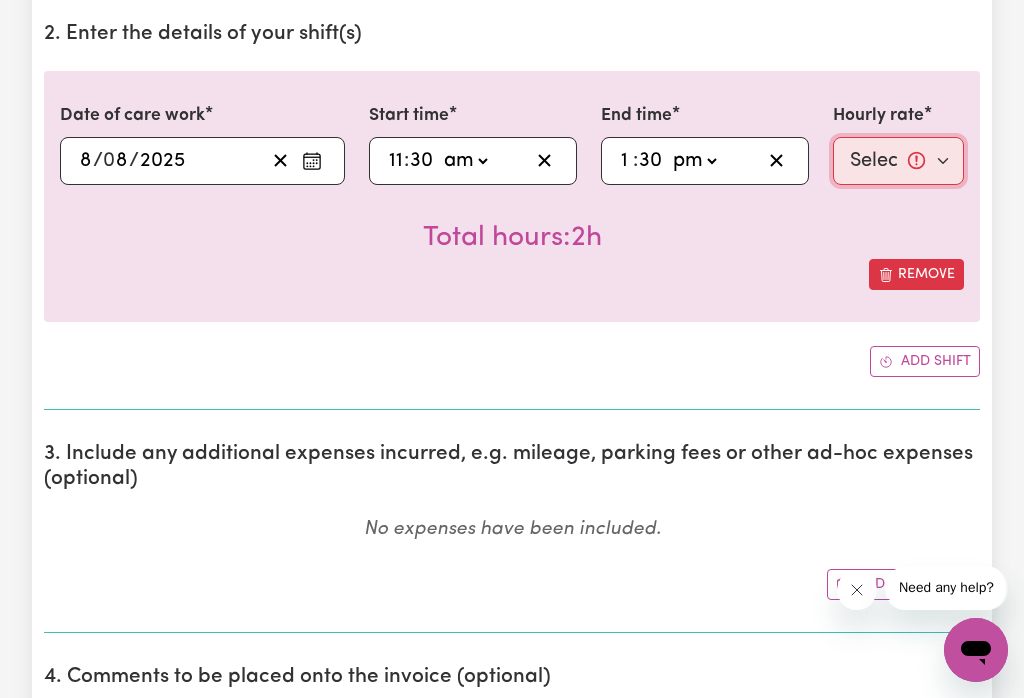 select on "52.87-Weekday" 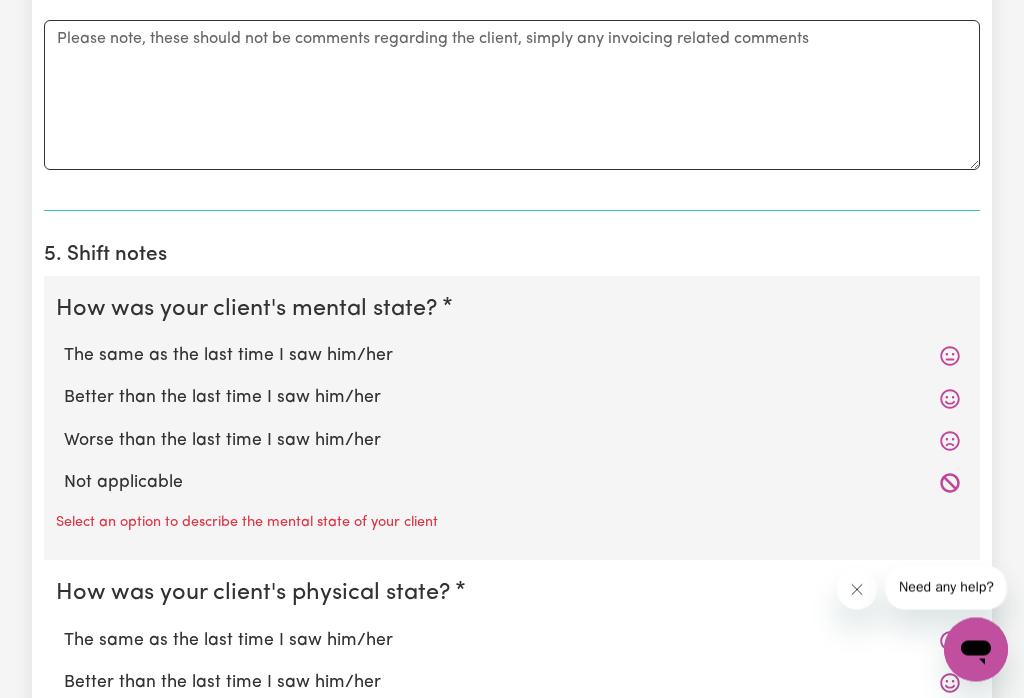 scroll, scrollTop: 1292, scrollLeft: 0, axis: vertical 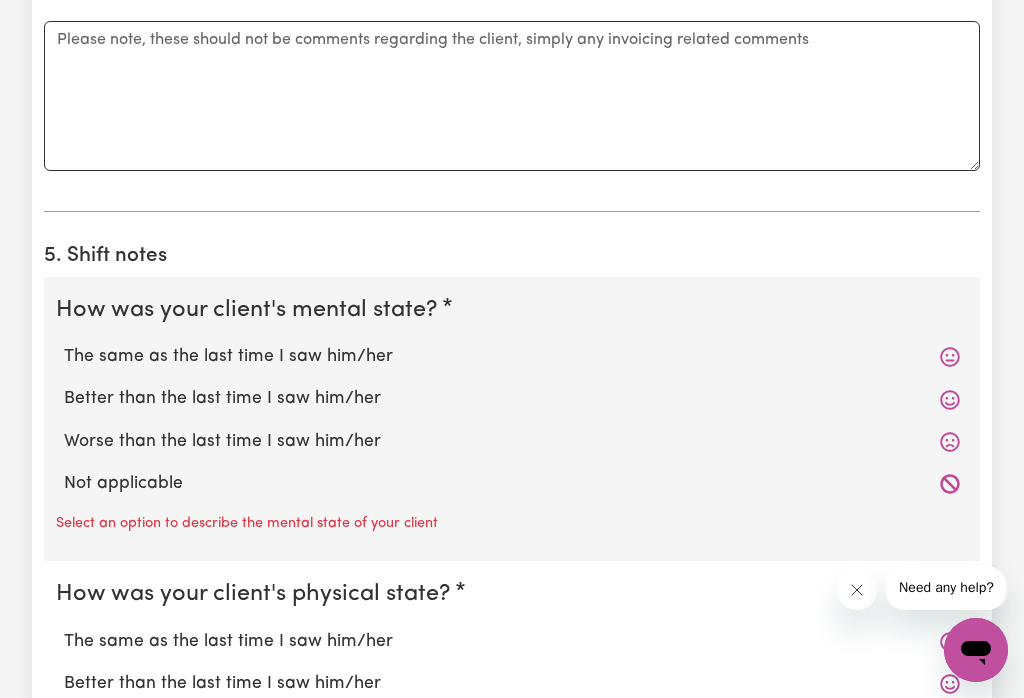 click on "The same as the last time I saw him/her" at bounding box center (512, 357) 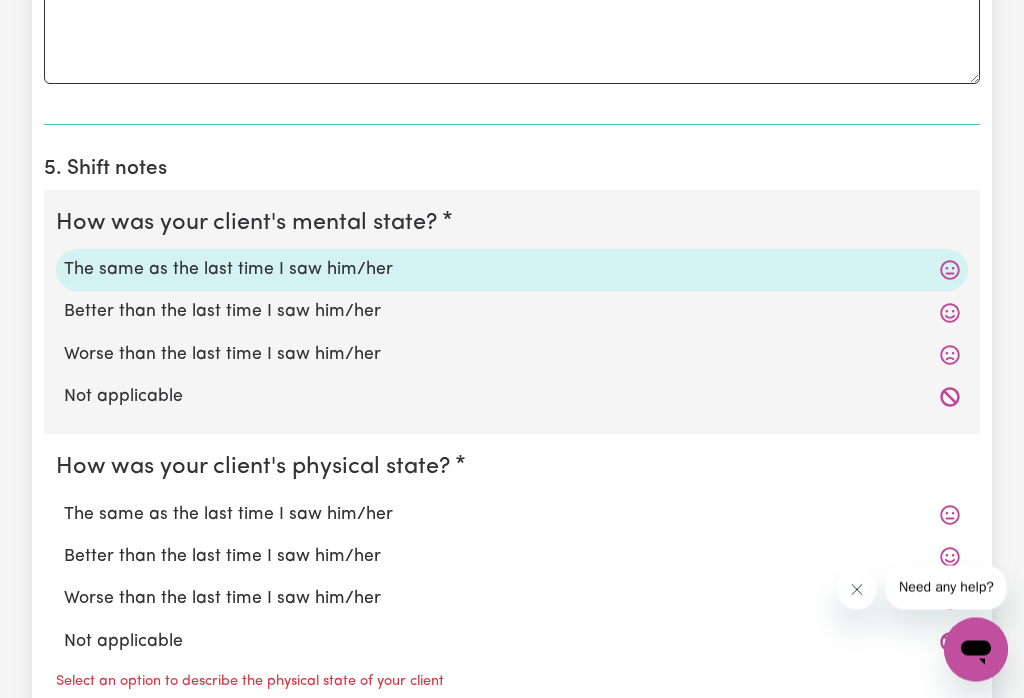 scroll, scrollTop: 1382, scrollLeft: 0, axis: vertical 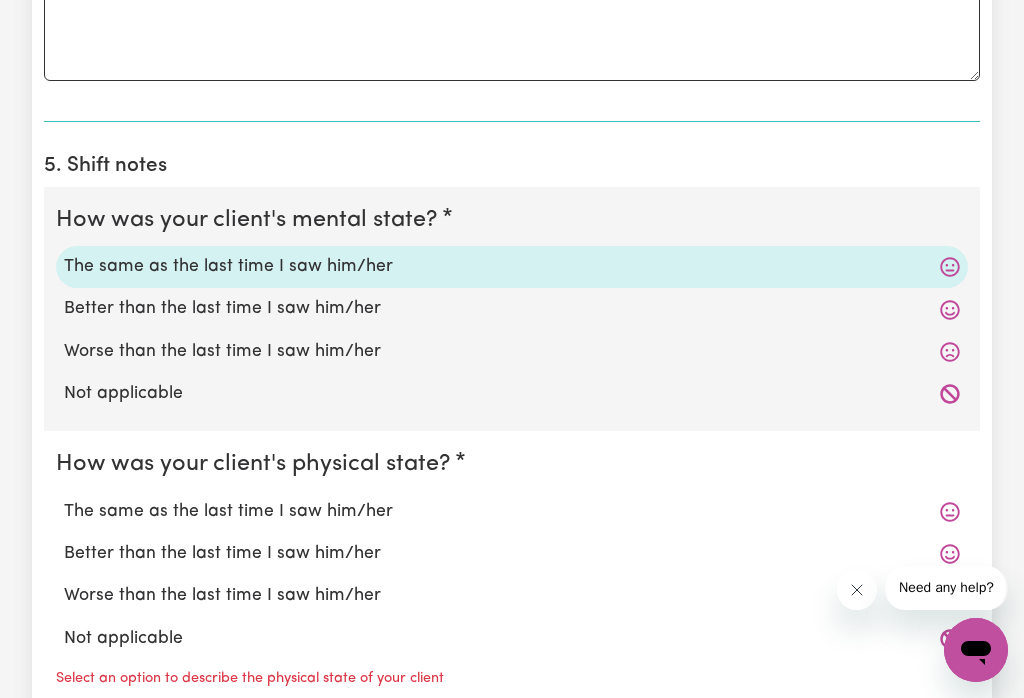 click on "The same as the last time I saw him/her" at bounding box center (512, 512) 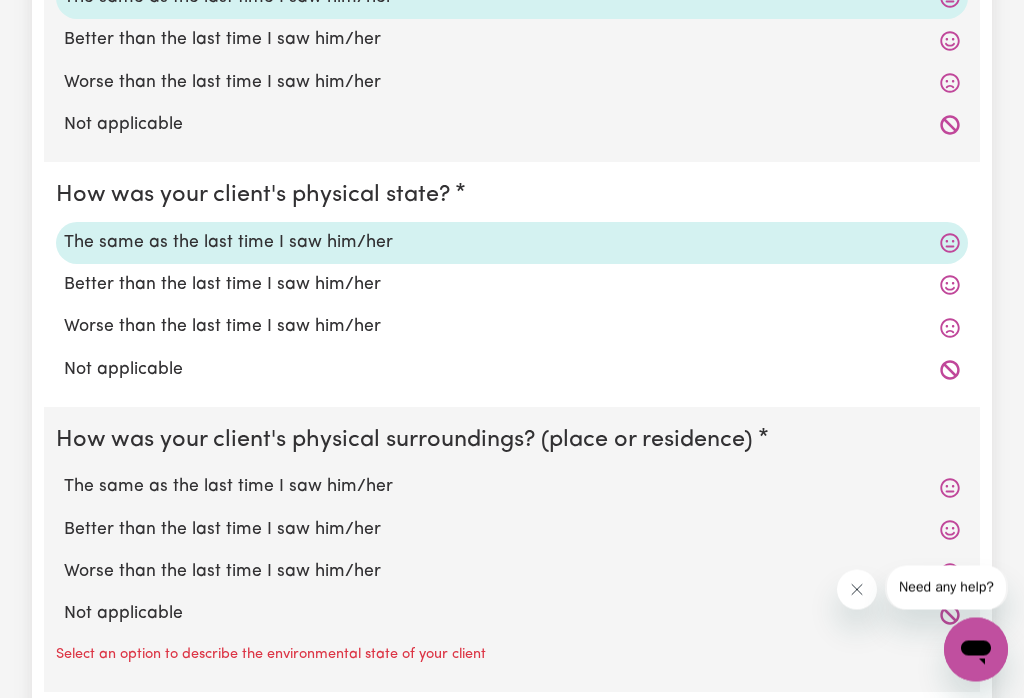 scroll, scrollTop: 1653, scrollLeft: 0, axis: vertical 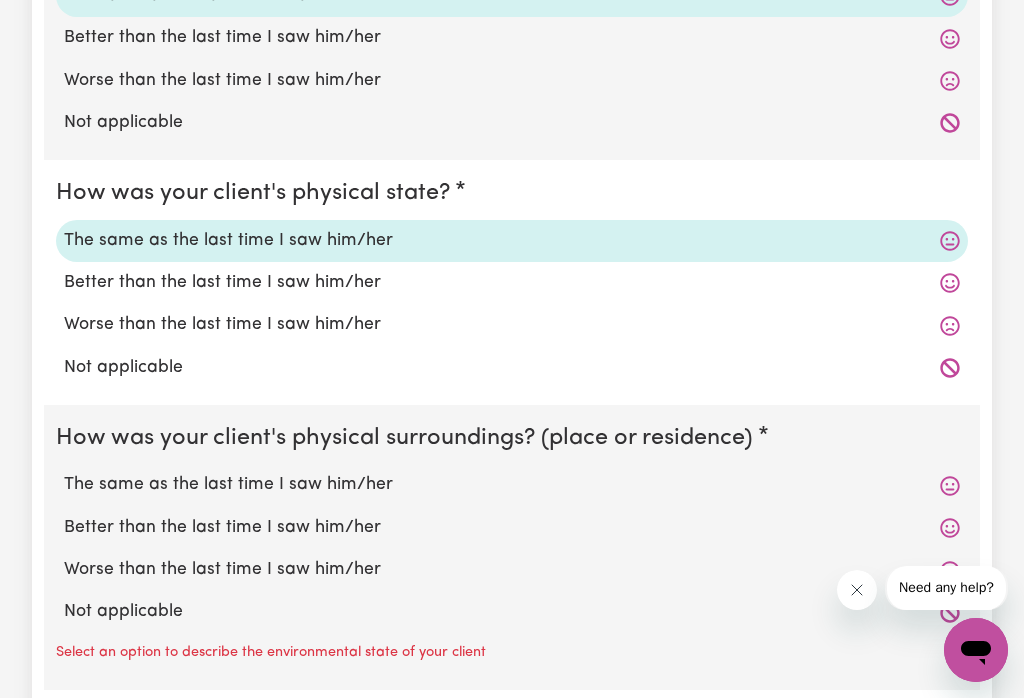 click on "The same as the last time I saw him/her" at bounding box center (512, 485) 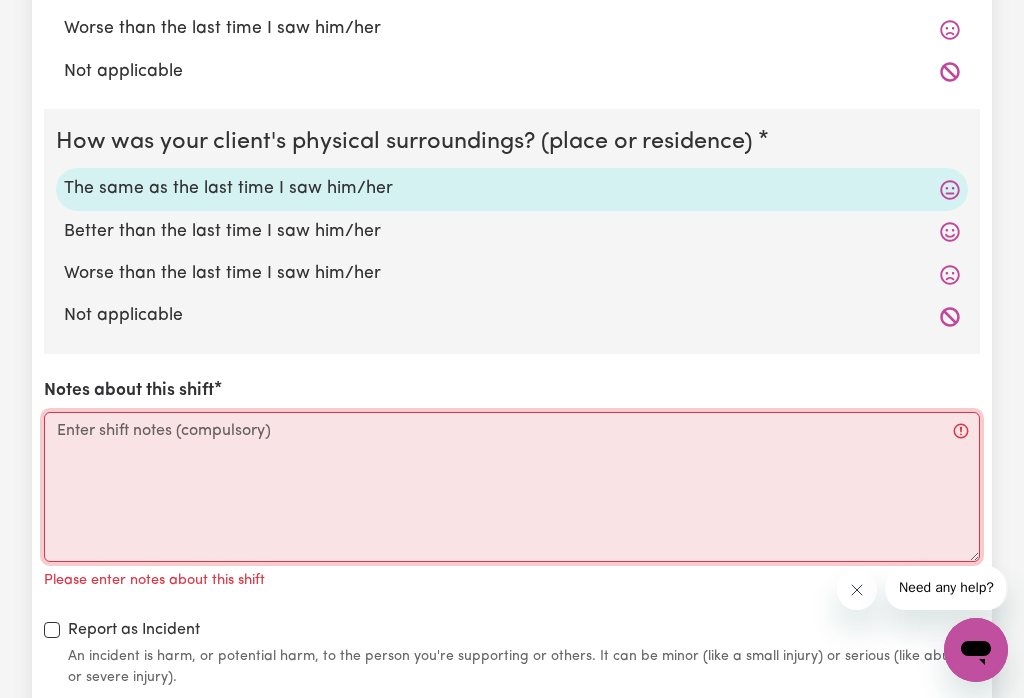click on "Notes about this shift" at bounding box center (512, 487) 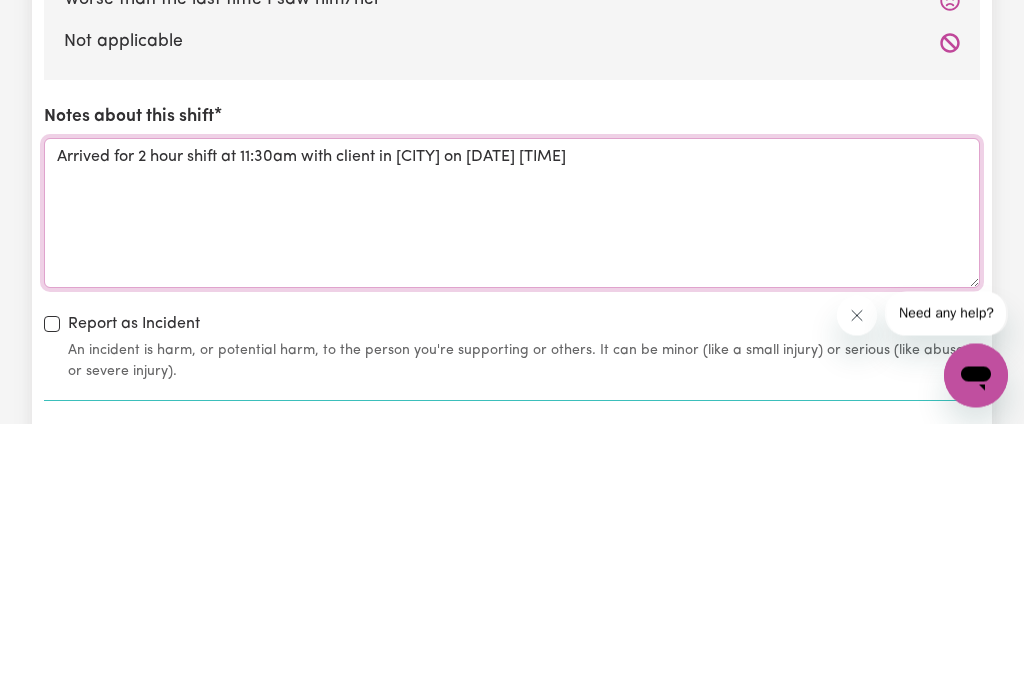 click on "Arrived for 2 hour shift at 11:30am with client in [CITY] on [DATE] [TIME]" at bounding box center [512, 488] 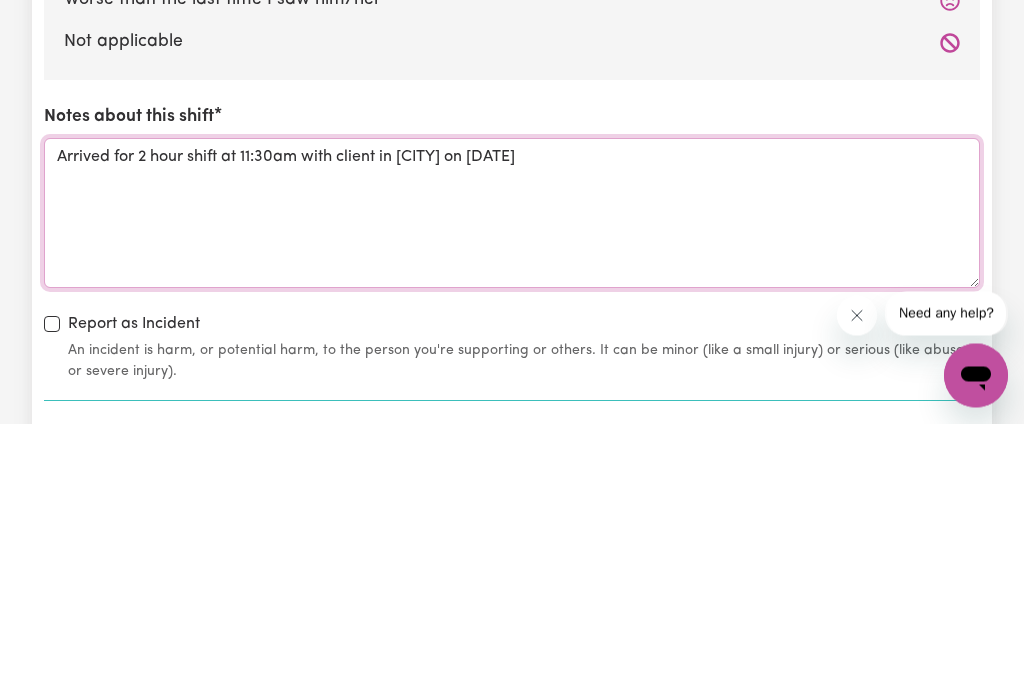 click on "Arrived for 2 hour shift at 11:30am with client in [CITY] on [DATE]" at bounding box center (512, 488) 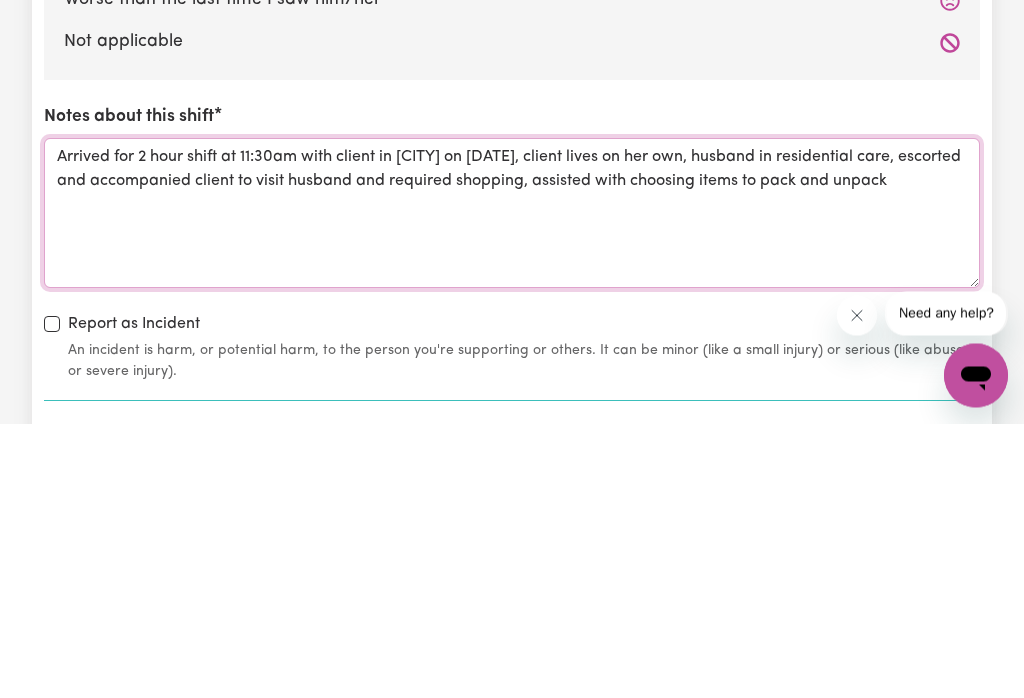 click on "Arrived for 2 hour shift at 11:30am with client in [CITY] on [DATE], client lives on her own, husband in residential care, escorted and accompanied client to visit husband and required shopping, assisted with choosing items to pack and unpack" at bounding box center (512, 488) 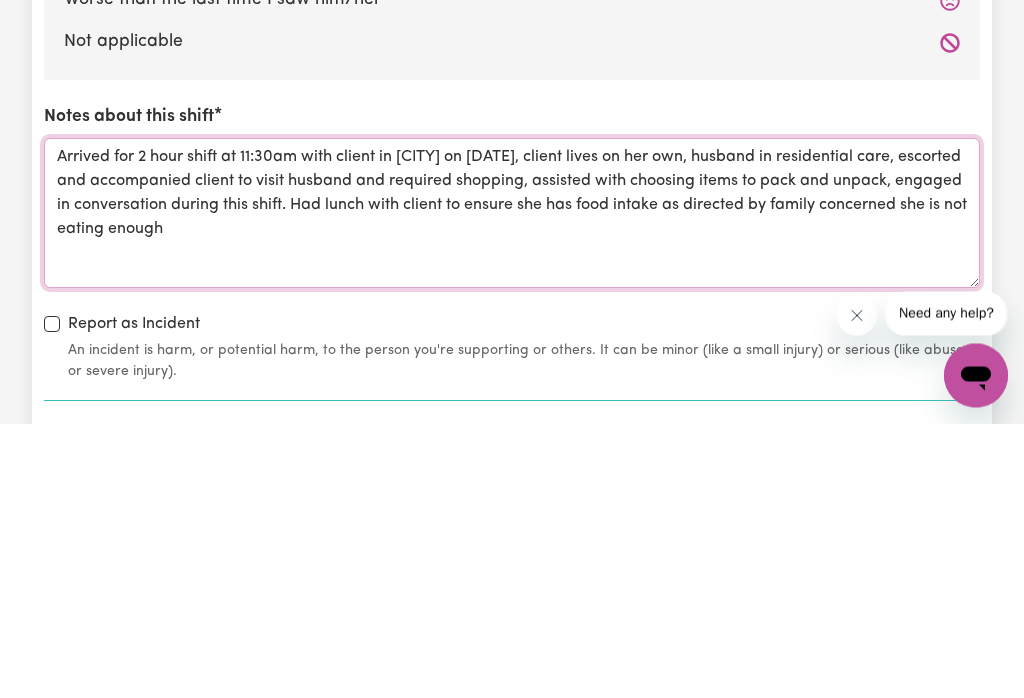 click on "Arrived for 2 hour shift at 11:30am with client in [CITY] on [DATE], client lives on her own, husband in residential care, escorted and accompanied client to visit husband and required shopping, assisted with choosing items to pack and unpack, engaged in conversation during this shift. Had lunch with client to ensure she has food intake as directed by family concerned she is not eating enough" at bounding box center [512, 488] 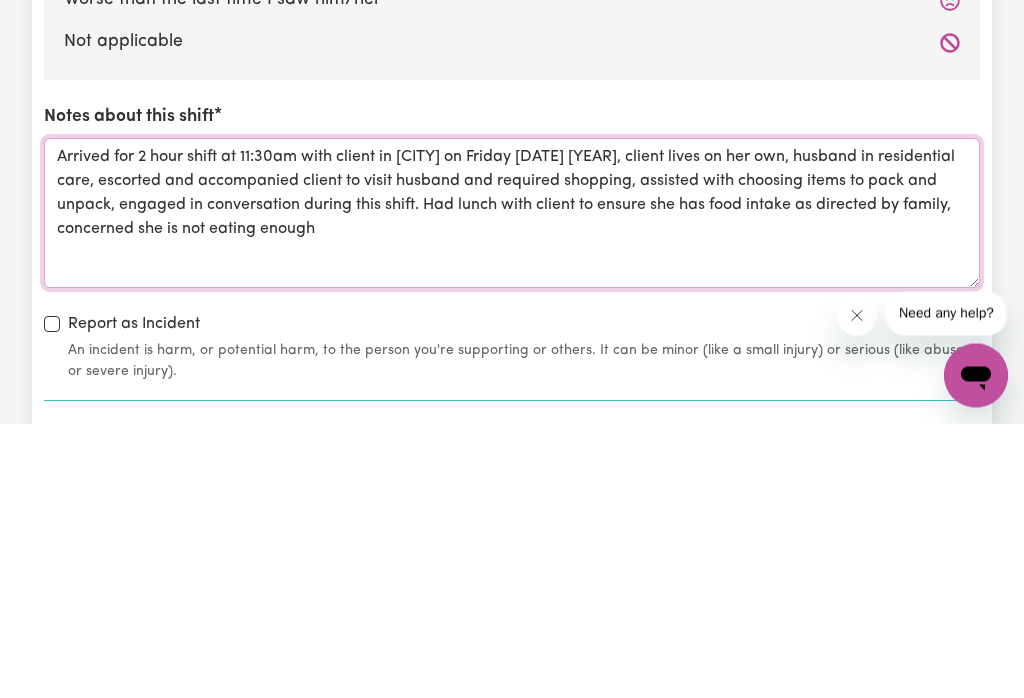 click on "Arrived for 2 hour shift at 11:30am with client in [CITY] on Friday [DATE] [YEAR], client lives on her own, husband in residential care, escorted and accompanied client to visit husband and required shopping, assisted with choosing items to pack and unpack, engaged in conversation during this shift. Had lunch with client to ensure she has food intake as directed by family, concerned she is not eating enough" at bounding box center [512, 488] 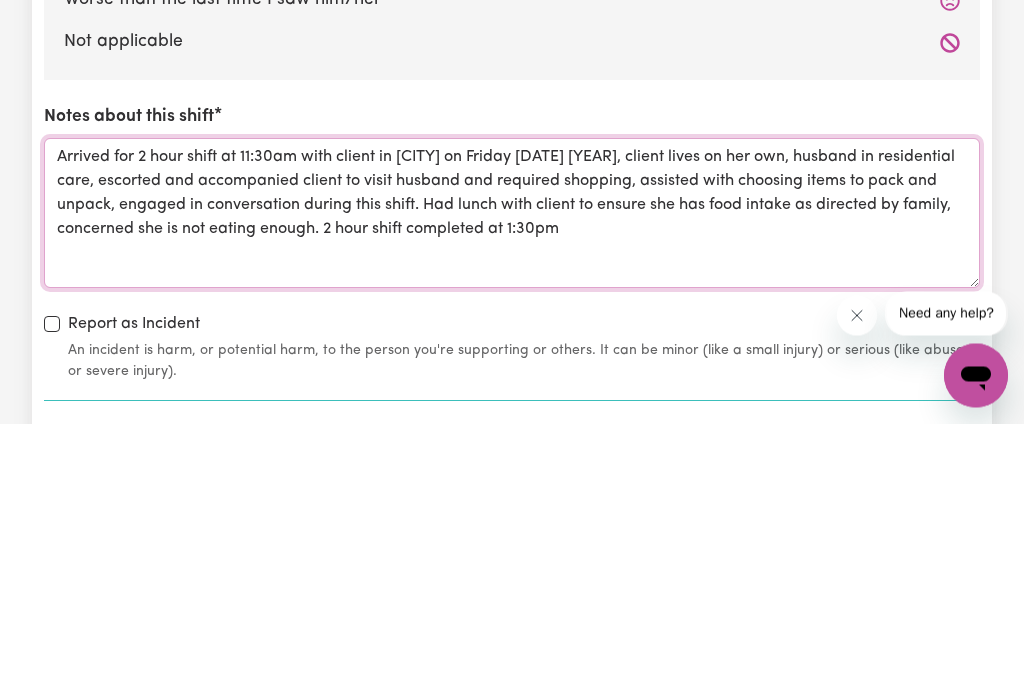 click on "Arrived for 2 hour shift at 11:30am with client in [CITY] on Friday [DATE] [YEAR], client lives on her own, husband in residential care, escorted and accompanied client to visit husband and required shopping, assisted with choosing items to pack and unpack, engaged in conversation during this shift. Had lunch with client to ensure she has food intake as directed by family, concerned she is not eating enough. 2 hour shift completed at 1:30pm" at bounding box center [512, 488] 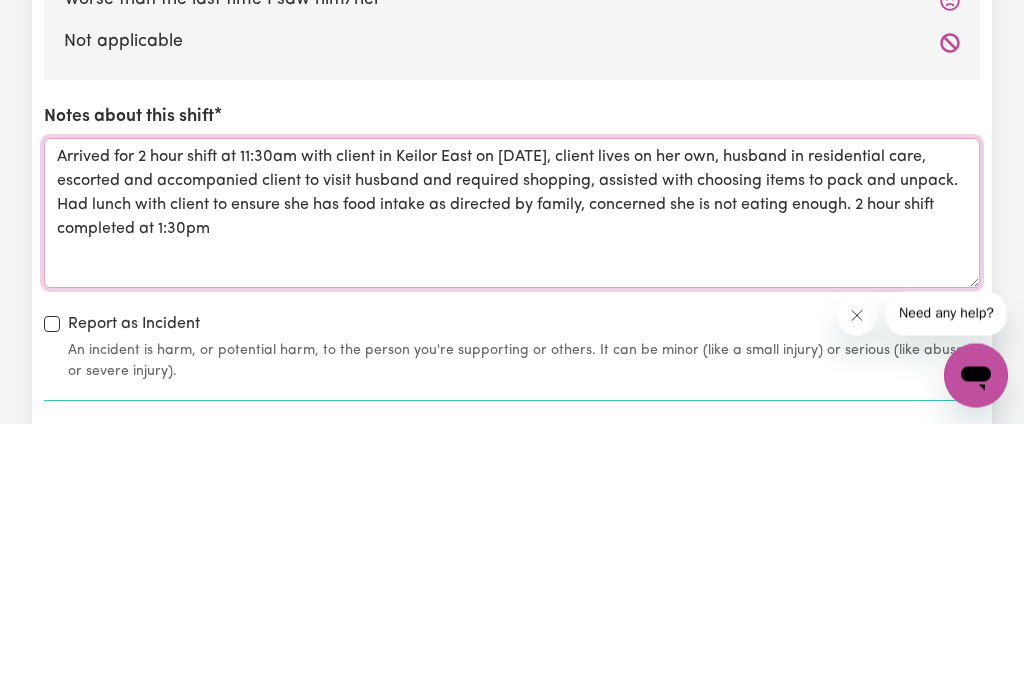 click on "Arrived for 2 hour shift at 11:30am with client in Keilor East on [DATE], client lives on her own, husband in residential care, escorted and accompanied client to visit husband and required shopping, assisted with choosing items to pack and unpack. Had lunch with client to ensure she has food intake as directed by family, concerned she is not eating enough. 2 hour shift completed at 1:30pm" at bounding box center (512, 488) 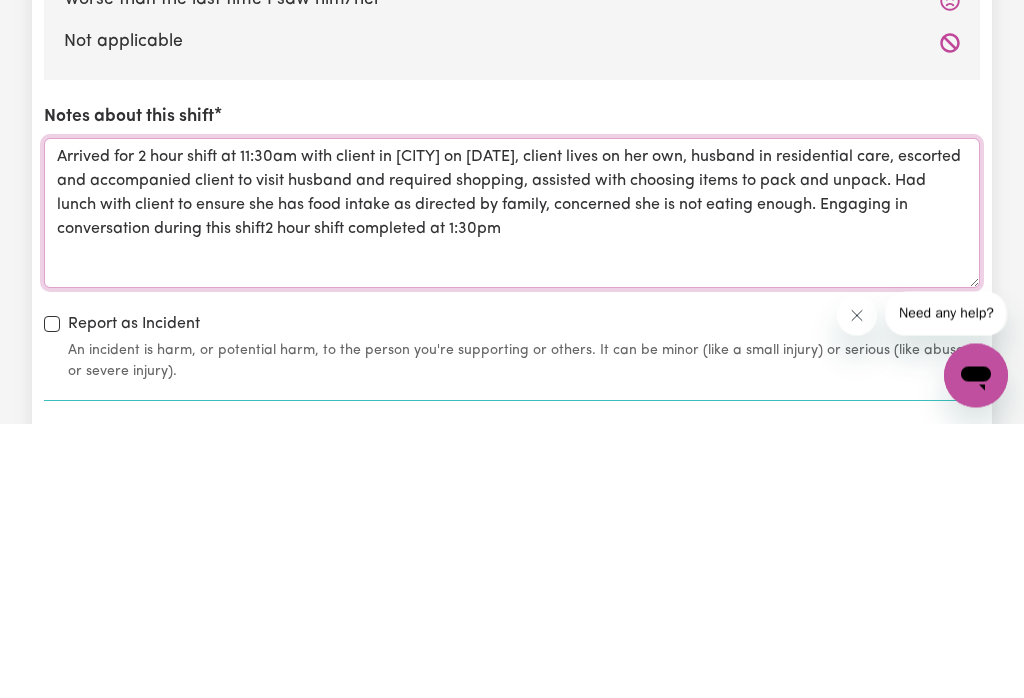 click on "Arrived for 2 hour shift at 11:30am with client in [CITY] on [DATE], client lives on her own, husband in residential care, escorted and accompanied client to visit husband and required shopping, assisted with choosing items to pack and unpack. Had lunch with client to ensure she has food intake as directed by family, concerned she is not eating enough. Engaging in conversation during this shift2 hour shift completed at 1:30pm" at bounding box center [512, 488] 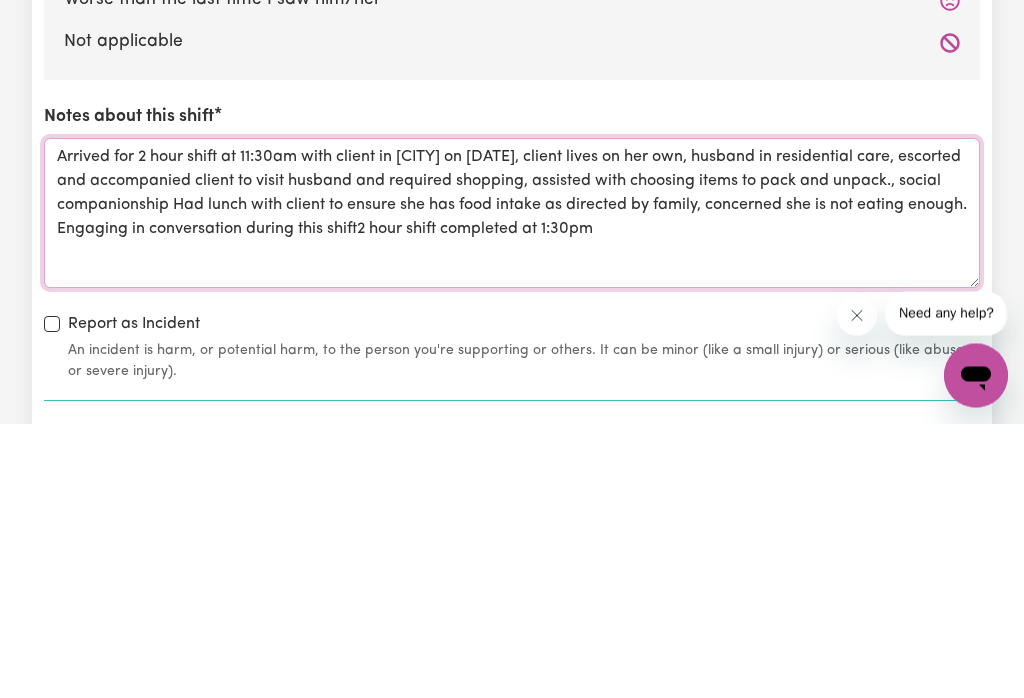 click on "Arrived for 2 hour shift at 11:30am with client in [CITY] on [DATE], client lives on her own, husband in residential care, escorted and accompanied client to visit husband and required shopping, assisted with choosing items to pack and unpack., social companionship Had lunch with client to ensure she has food intake as directed by family, concerned she is not eating enough. Engaging in conversation during this shift2 hour shift completed at 1:30pm" at bounding box center [512, 488] 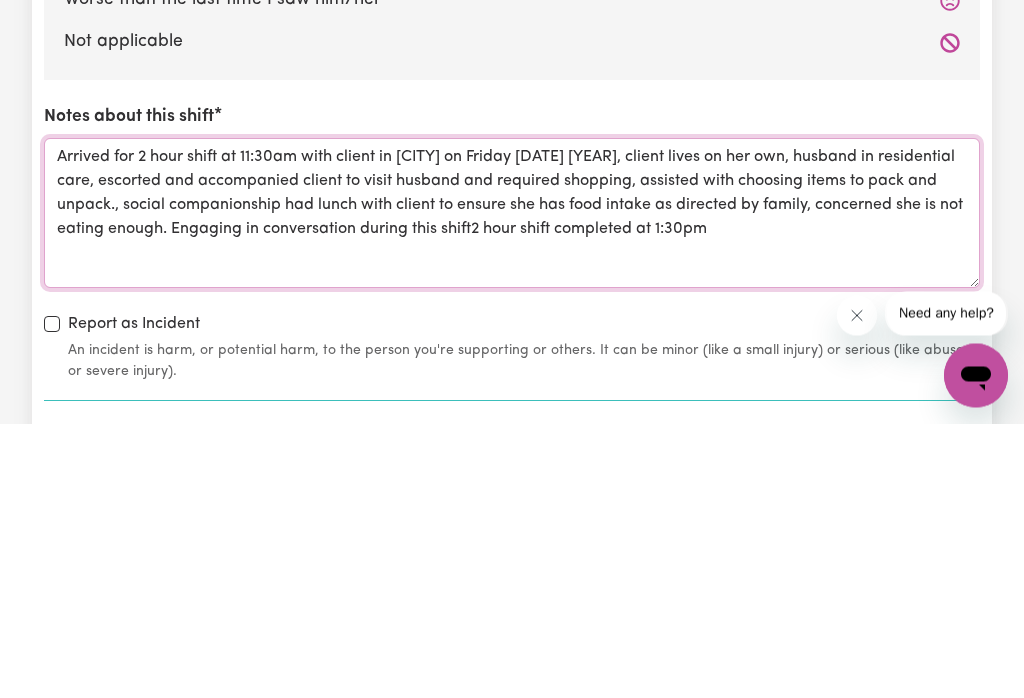 click on "Arrived for 2 hour shift at 11:30am with client in [CITY] on Friday [DATE] [YEAR], client lives on her own, husband in residential care, escorted and accompanied client to visit husband and required shopping, assisted with choosing items to pack and unpack., social companionship had lunch with client to ensure she has food intake as directed by family, concerned she is not eating enough. Engaging in conversation during this shift2 hour shift completed at 1:30pm" at bounding box center (512, 488) 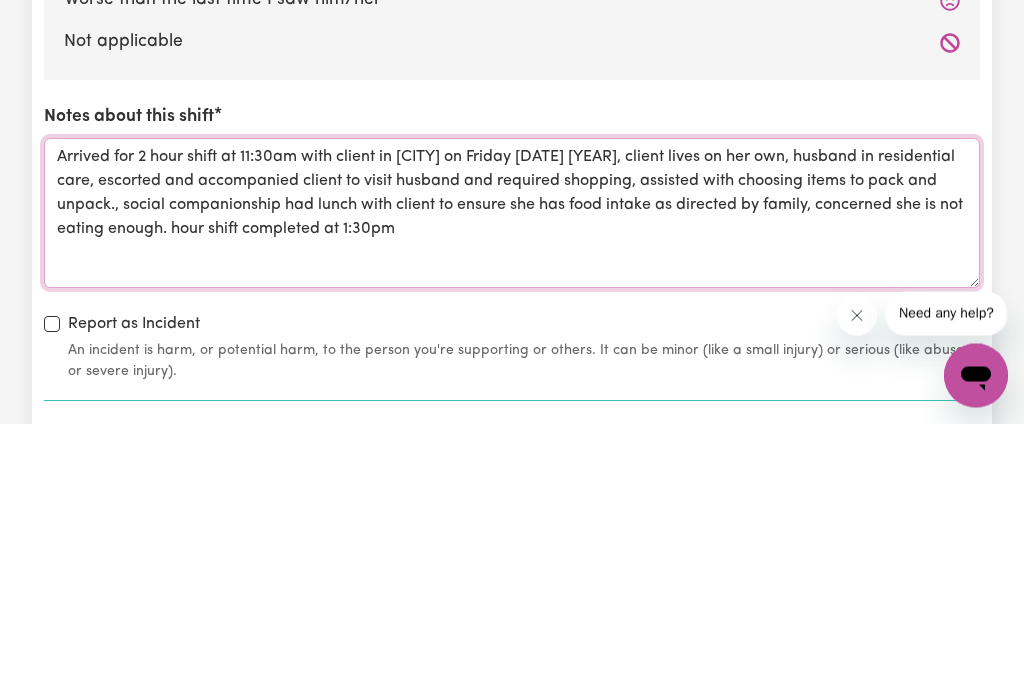 click on "Arrived for 2 hour shift at 11:30am with client in [CITY] on Friday [DATE] [YEAR], client lives on her own, husband in residential care, escorted and accompanied client to visit husband and required shopping, assisted with choosing items to pack and unpack., social companionship had lunch with client to ensure she has food intake as directed by family, concerned she is not eating enough. hour shift completed at 1:30pm" at bounding box center (512, 488) 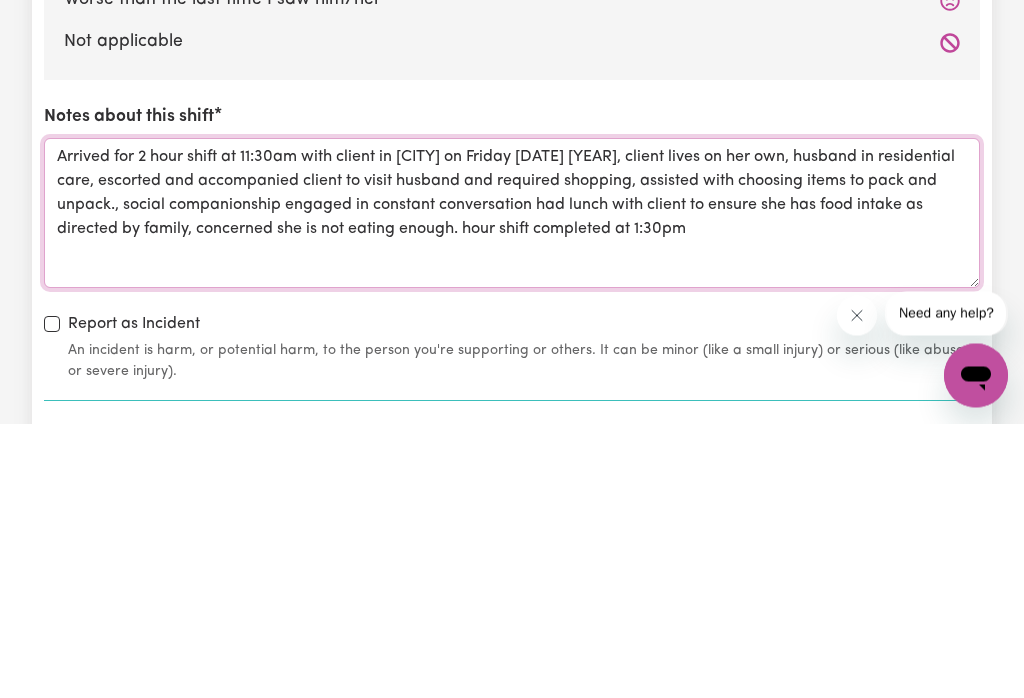 click on "Arrived for 2 hour shift at 11:30am with client in [CITY] on Friday [DATE] [YEAR], client lives on her own, husband in residential care, escorted and accompanied client to visit husband and required shopping, assisted with choosing items to pack and unpack., social companionship engaged in constant conversation had lunch with client to ensure she has food intake as directed by family, concerned she is not eating enough. hour shift completed at 1:30pm" at bounding box center [512, 488] 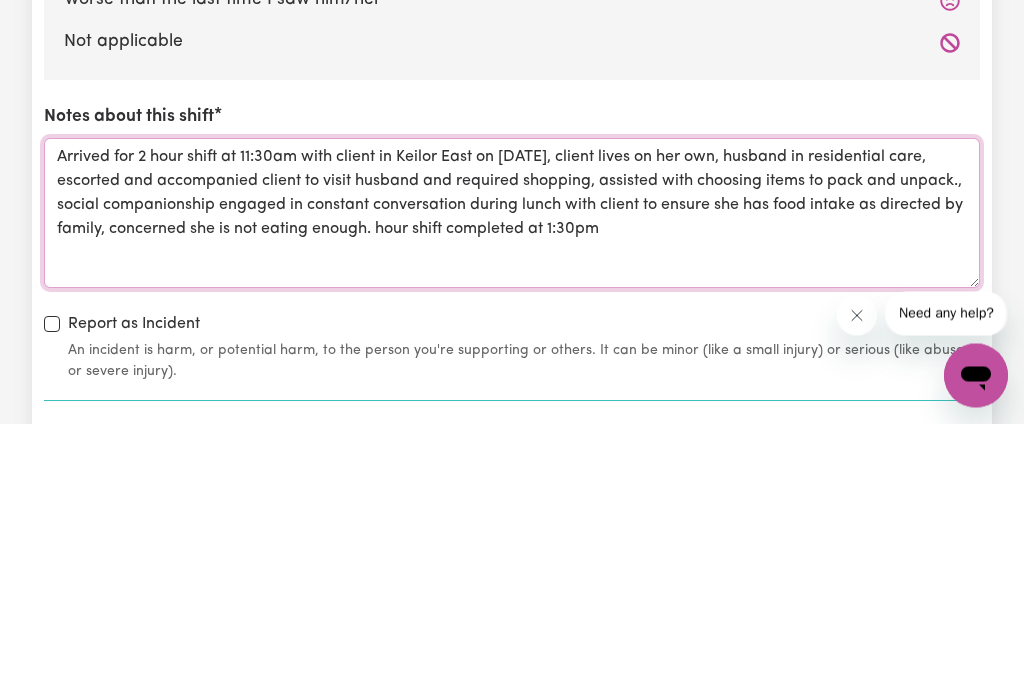 click on "Arrived for 2 hour shift at 11:30am with client in Keilor East on [DATE], client lives on her own, husband in residential care, escorted and accompanied client to visit husband and required shopping, assisted with choosing items to pack and unpack., social companionship engaged in constant conversation during lunch with client to ensure she has food intake as directed by family, concerned she is not eating enough. hour shift completed at 1:30pm" at bounding box center (512, 488) 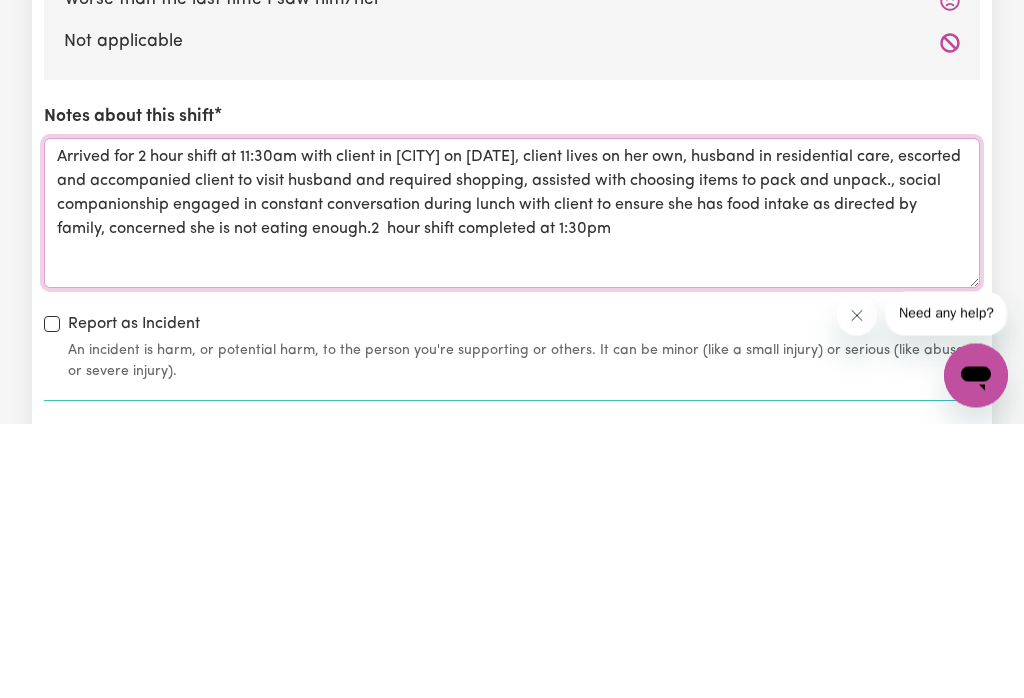 click on "Arrived for 2 hour shift at 11:30am with client in [CITY] on [DATE], client lives on her own, husband in residential care, escorted and accompanied client to visit husband and required shopping, assisted with choosing items to pack and unpack., social companionship engaged in constant conversation during lunch with client to ensure she has food intake as directed by family, concerned she is not eating enough.2  hour shift completed at 1:30pm" at bounding box center (512, 488) 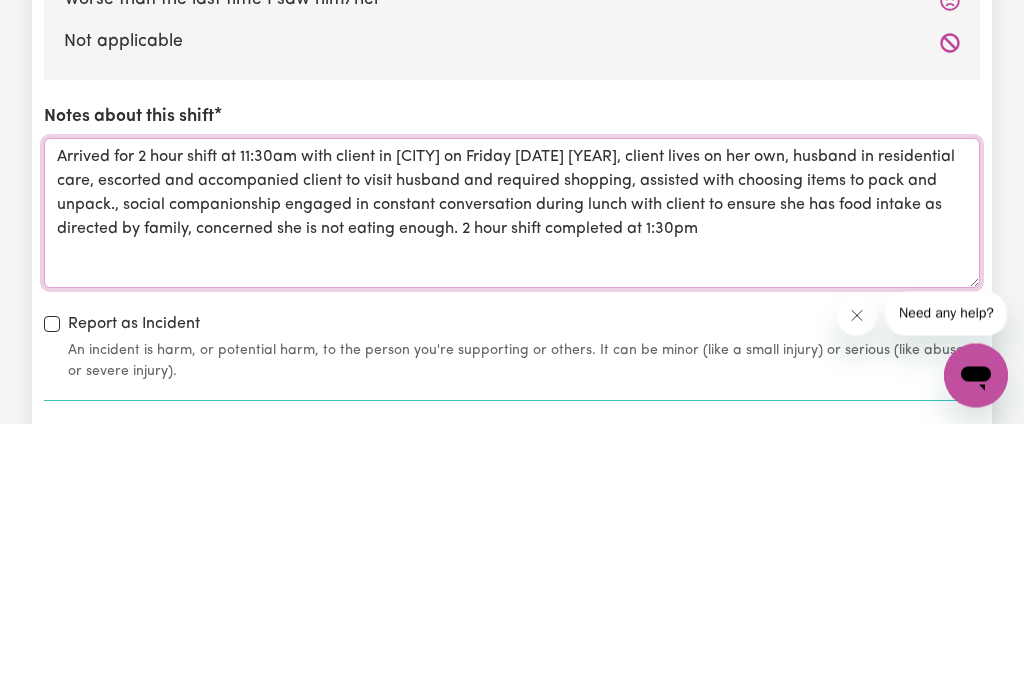 click on "Arrived for 2 hour shift at 11:30am with client in [CITY] on Friday [DATE] [YEAR], client lives on her own, husband in residential care, escorted and accompanied client to visit husband and required shopping, assisted with choosing items to pack and unpack., social companionship engaged in constant conversation during lunch with client to ensure she has food intake as directed by family, concerned she is not eating enough. 2 hour shift completed at 1:30pm" at bounding box center (512, 488) 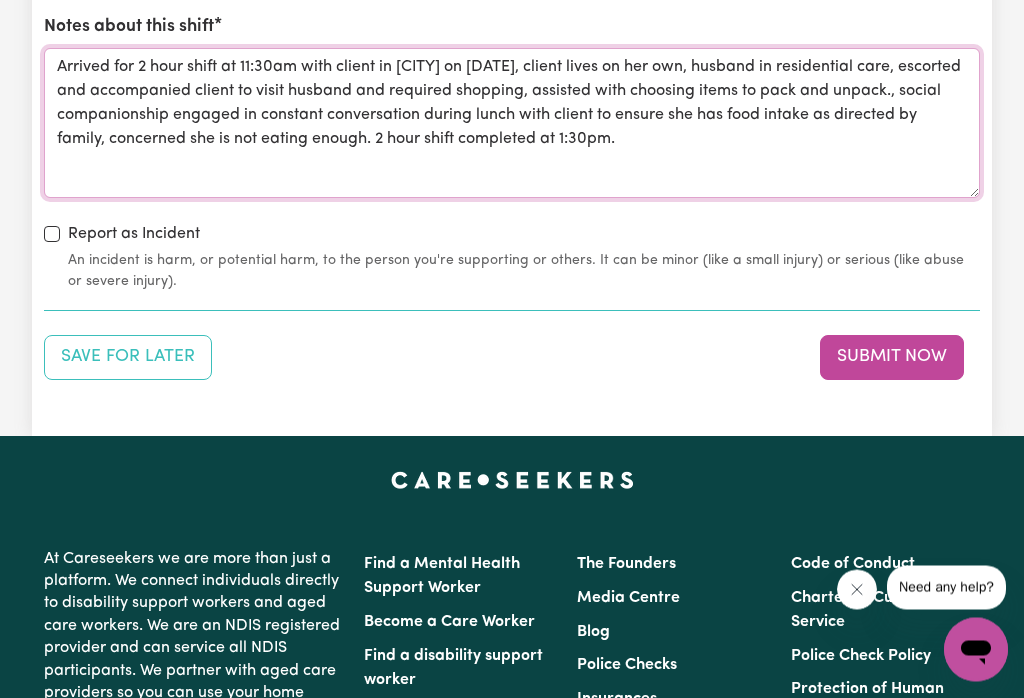 type on "Arrived for 2 hour shift at 11:30am with client in [CITY] on [DATE], client lives on her own, husband in residential care, escorted and accompanied client to visit husband and required shopping, assisted with choosing items to pack and unpack., social companionship engaged in constant conversation during lunch with client to ensure she has food intake as directed by family, concerned she is not eating enough. 2 hour shift completed at 1:30pm." 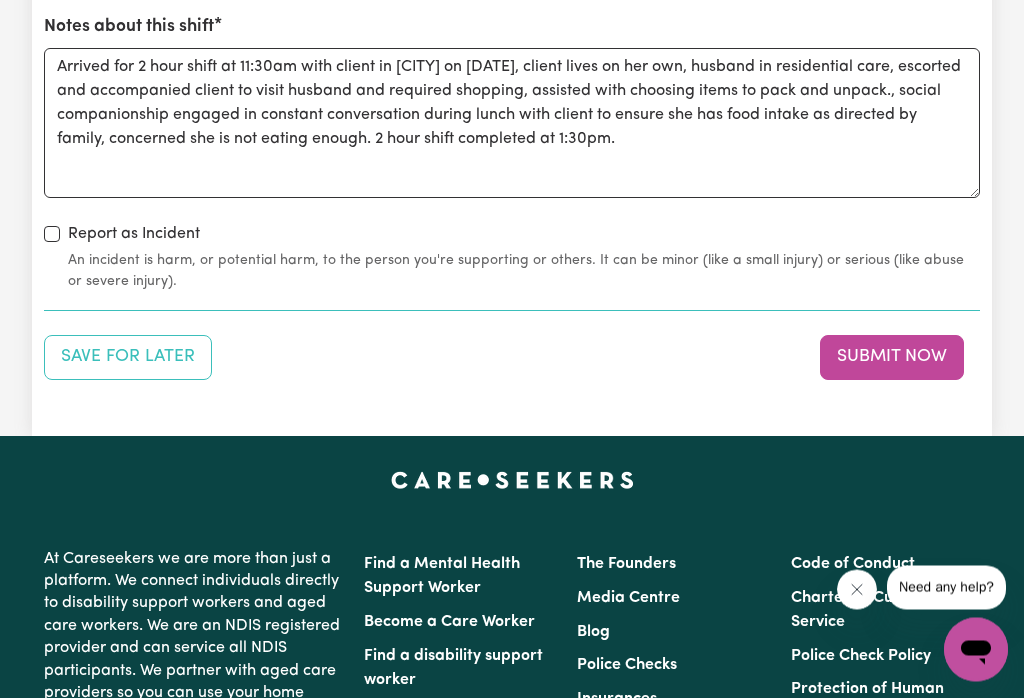click on "Submit Now" at bounding box center [892, 358] 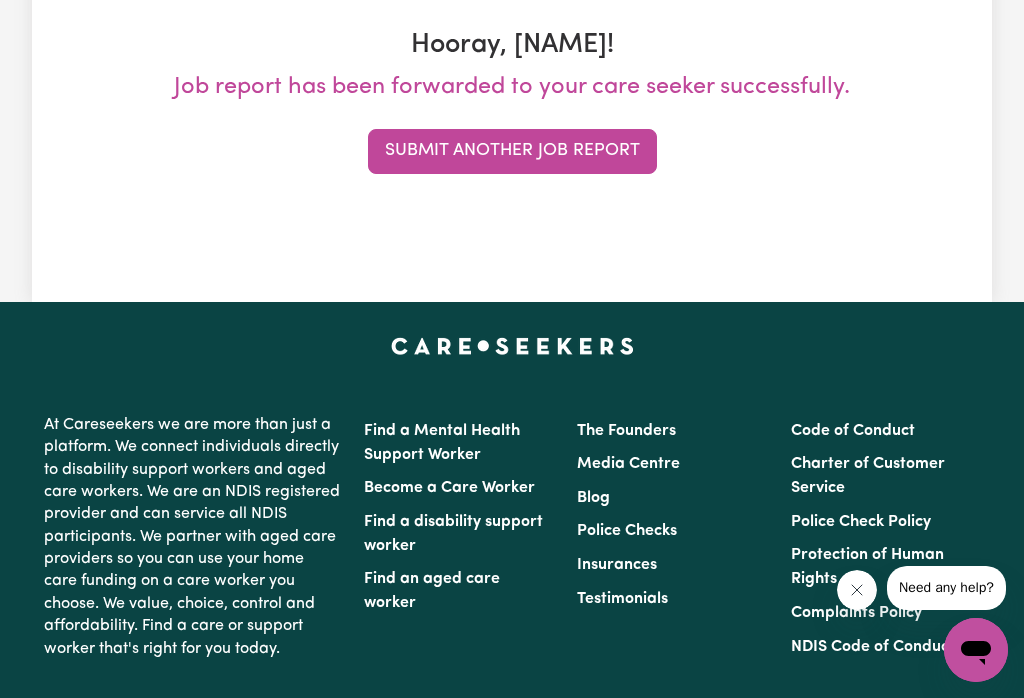 scroll, scrollTop: 0, scrollLeft: 0, axis: both 